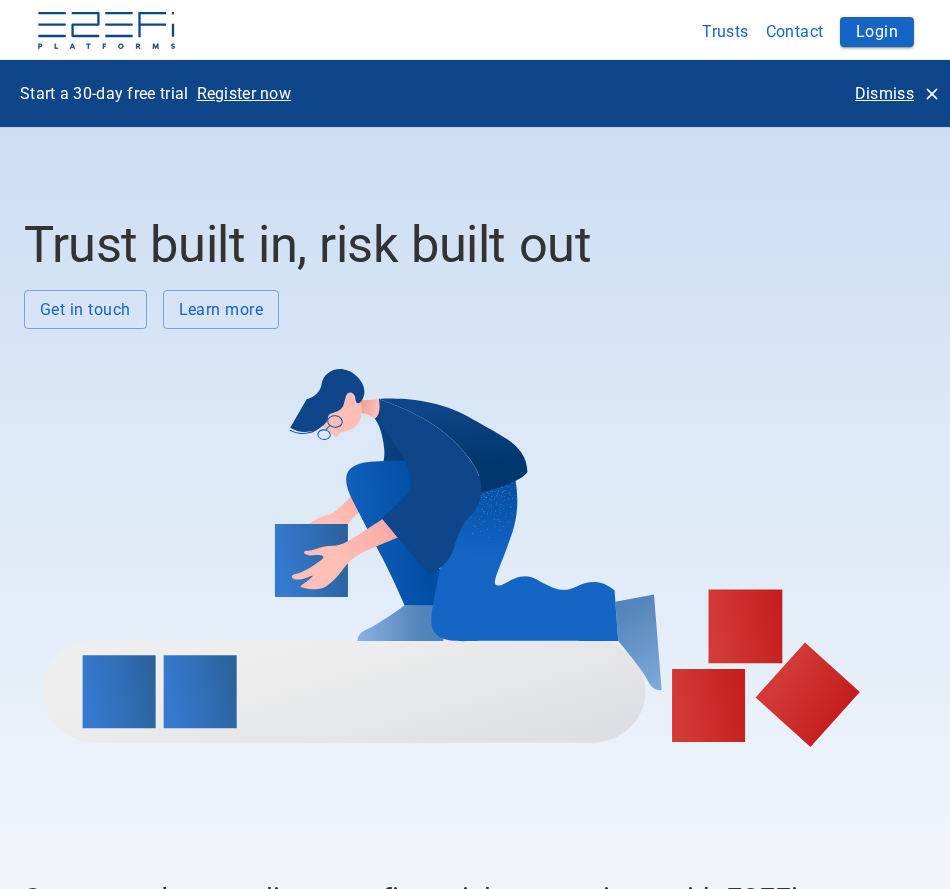 scroll, scrollTop: 0, scrollLeft: 0, axis: both 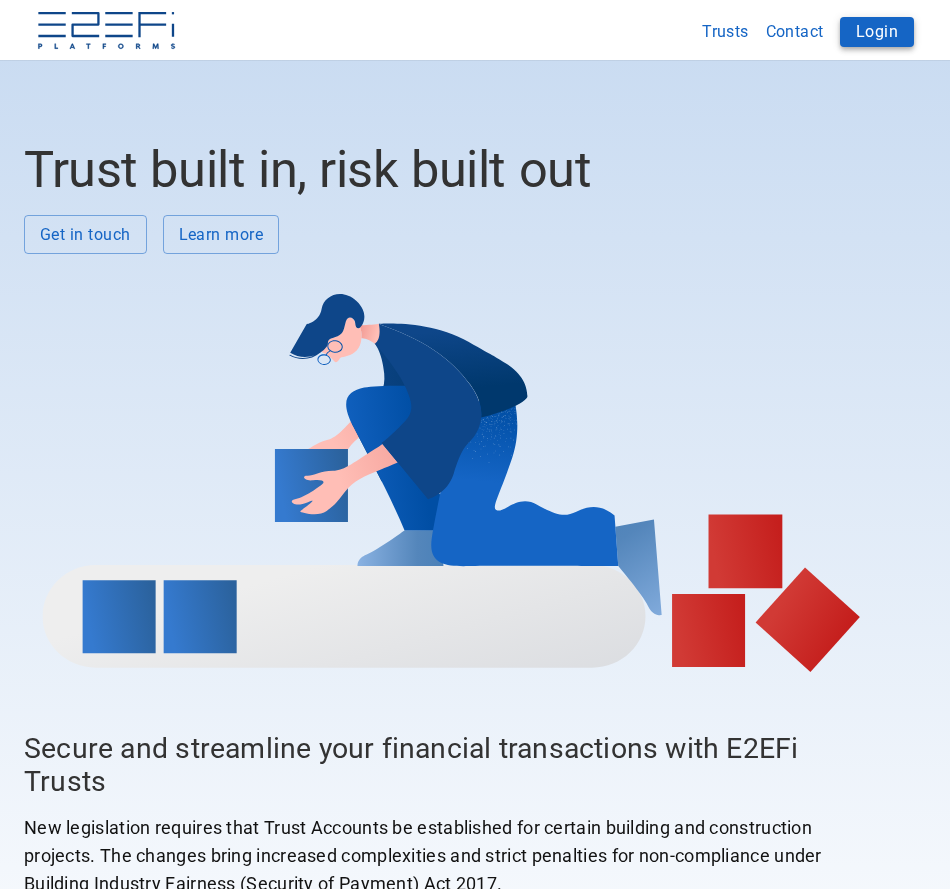 click on "Login" at bounding box center (877, 32) 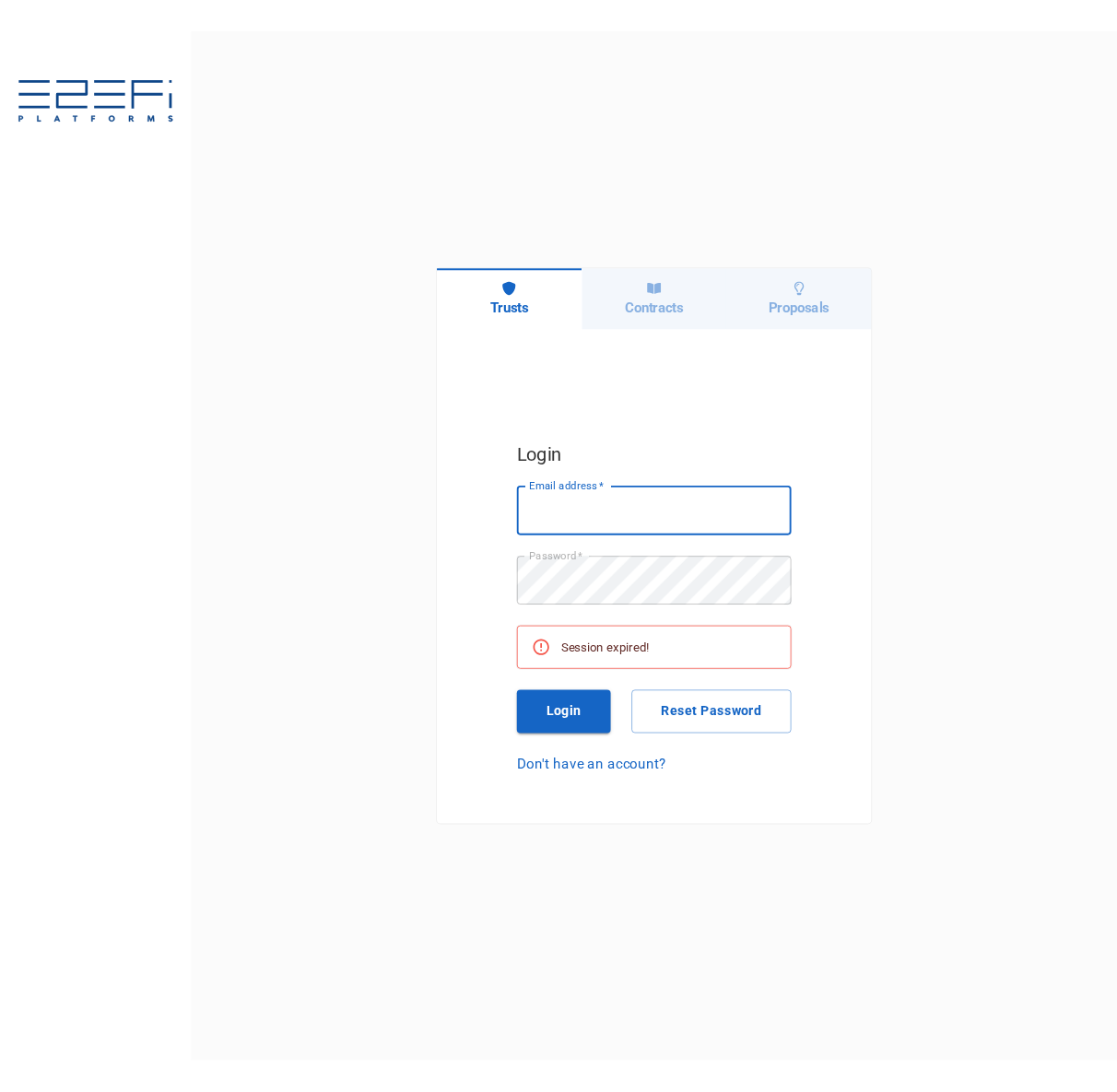 scroll, scrollTop: 0, scrollLeft: 0, axis: both 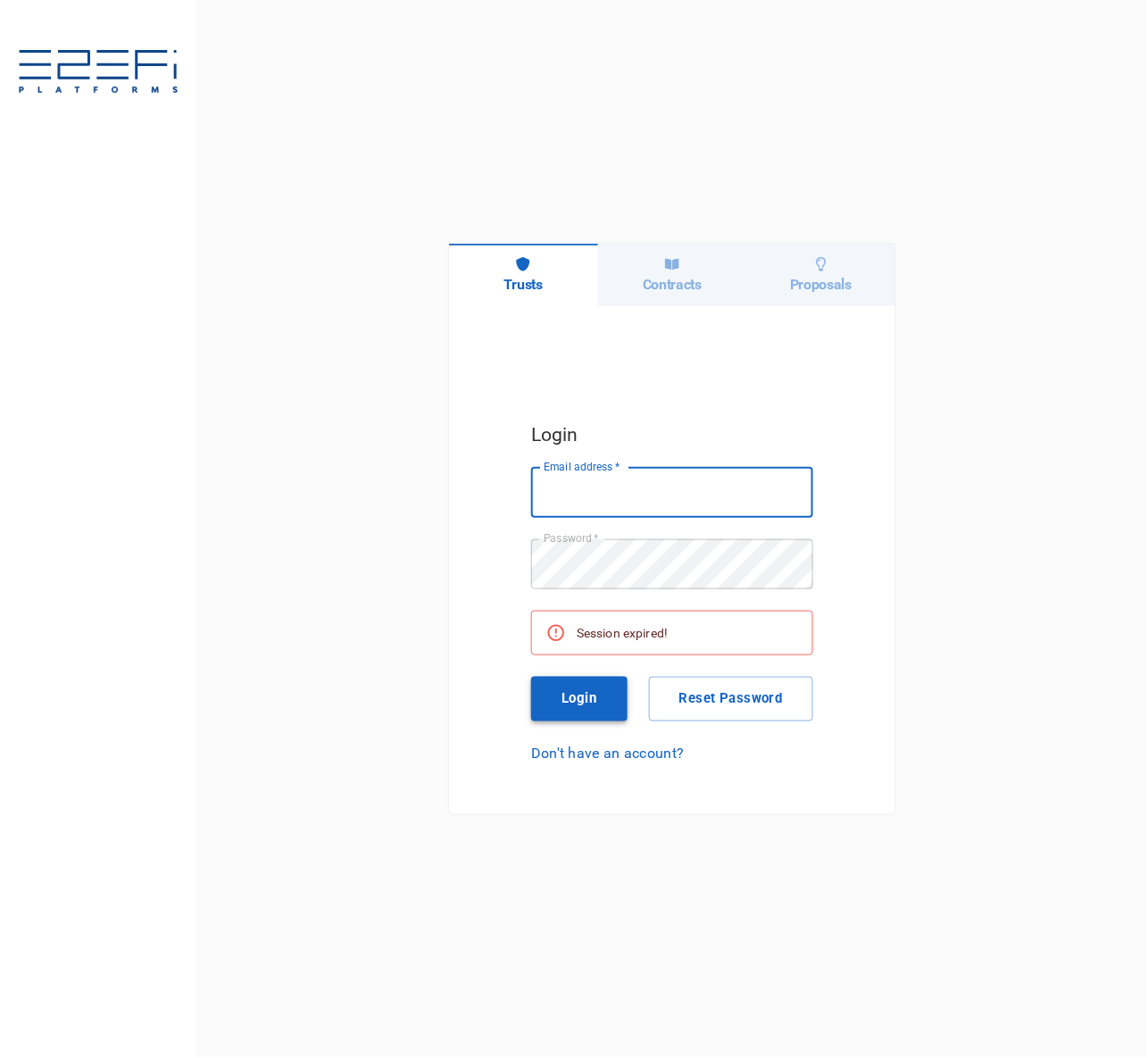 type on "laura@[COMPANY_NAME].com.au" 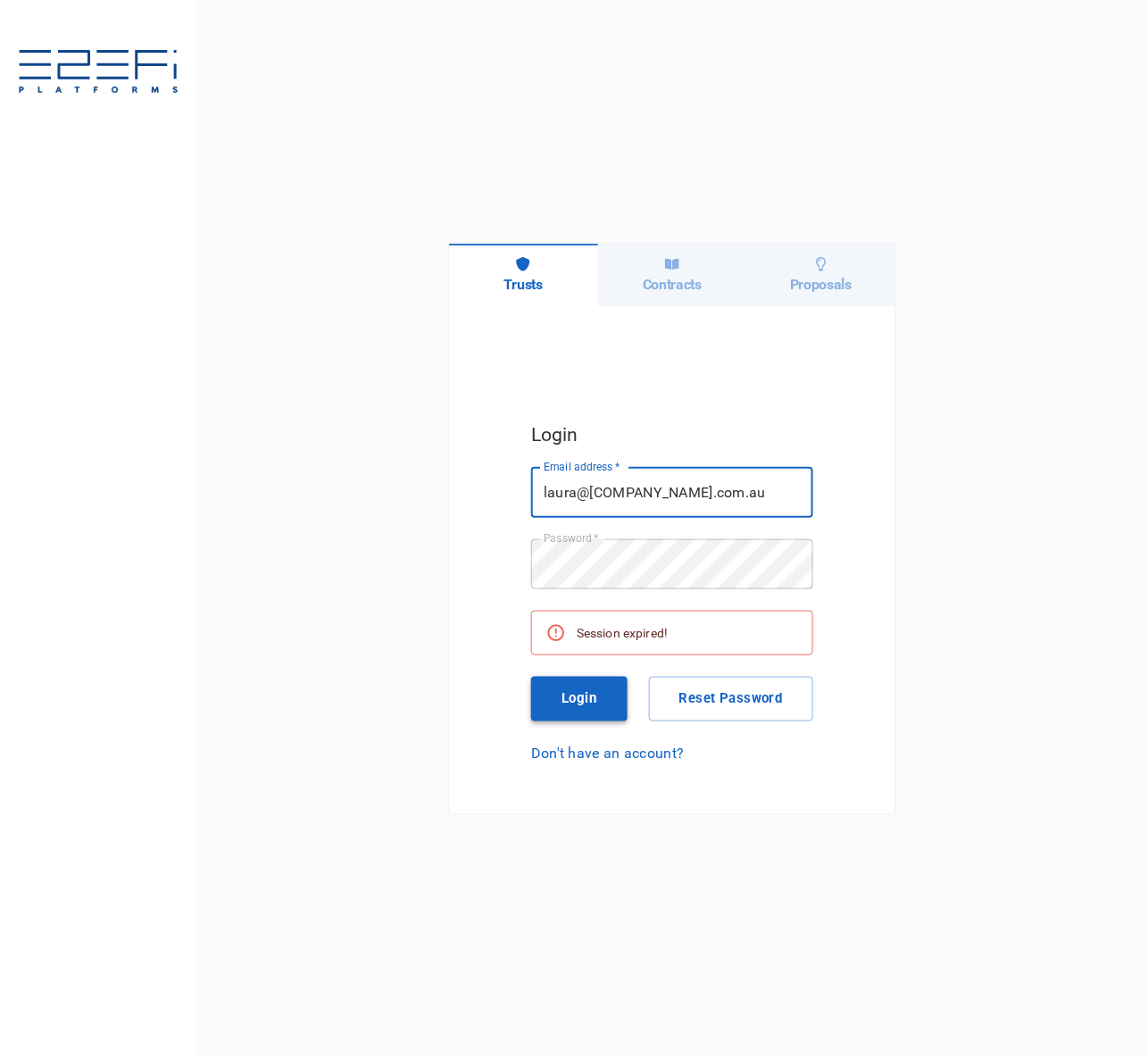click on "Login" at bounding box center (579, 699) 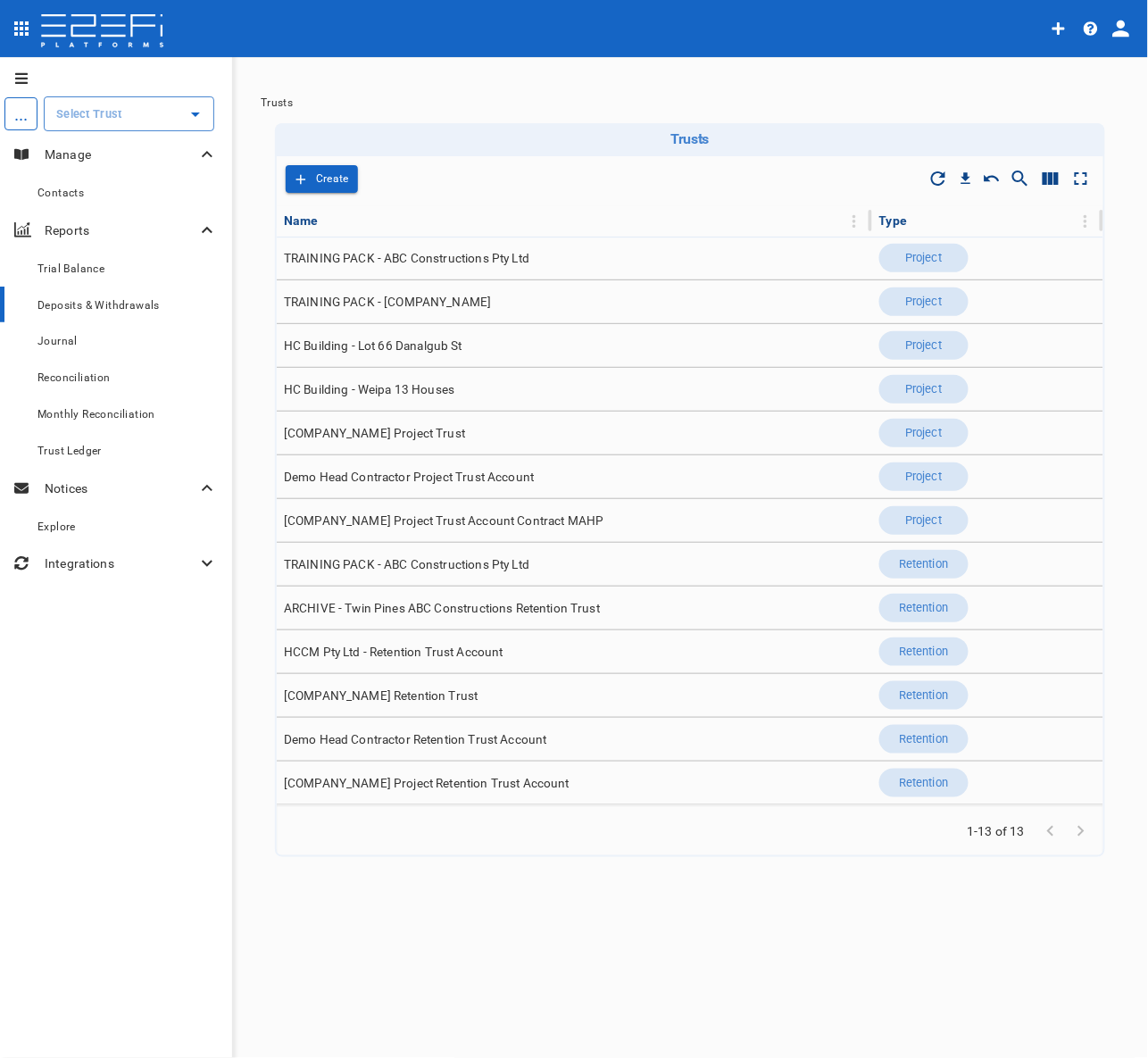 click on "Deposits & Withdrawals" at bounding box center (98, 305) 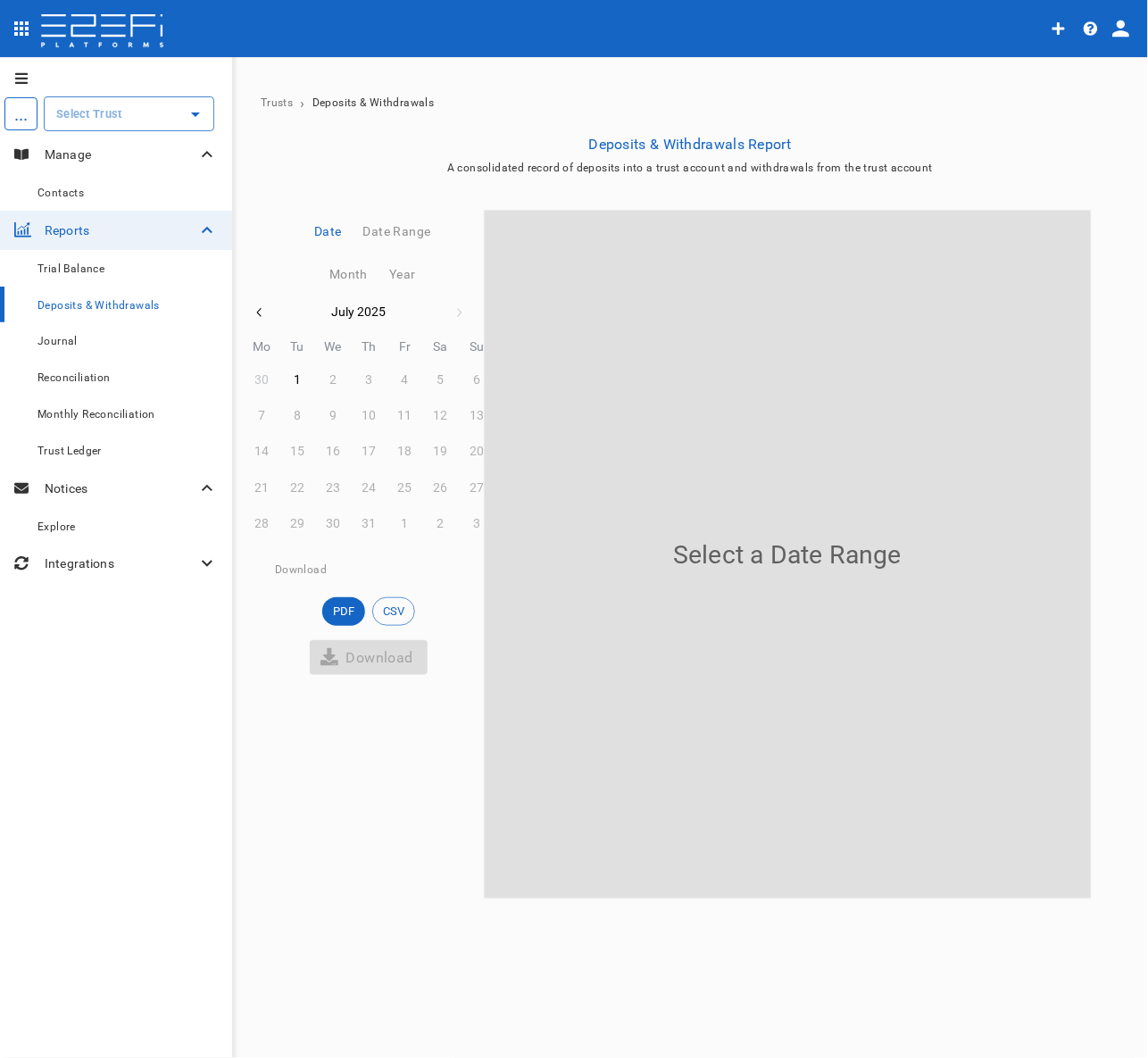 drag, startPoint x: 146, startPoint y: 134, endPoint x: 148, endPoint y: 121, distance: 13.152946 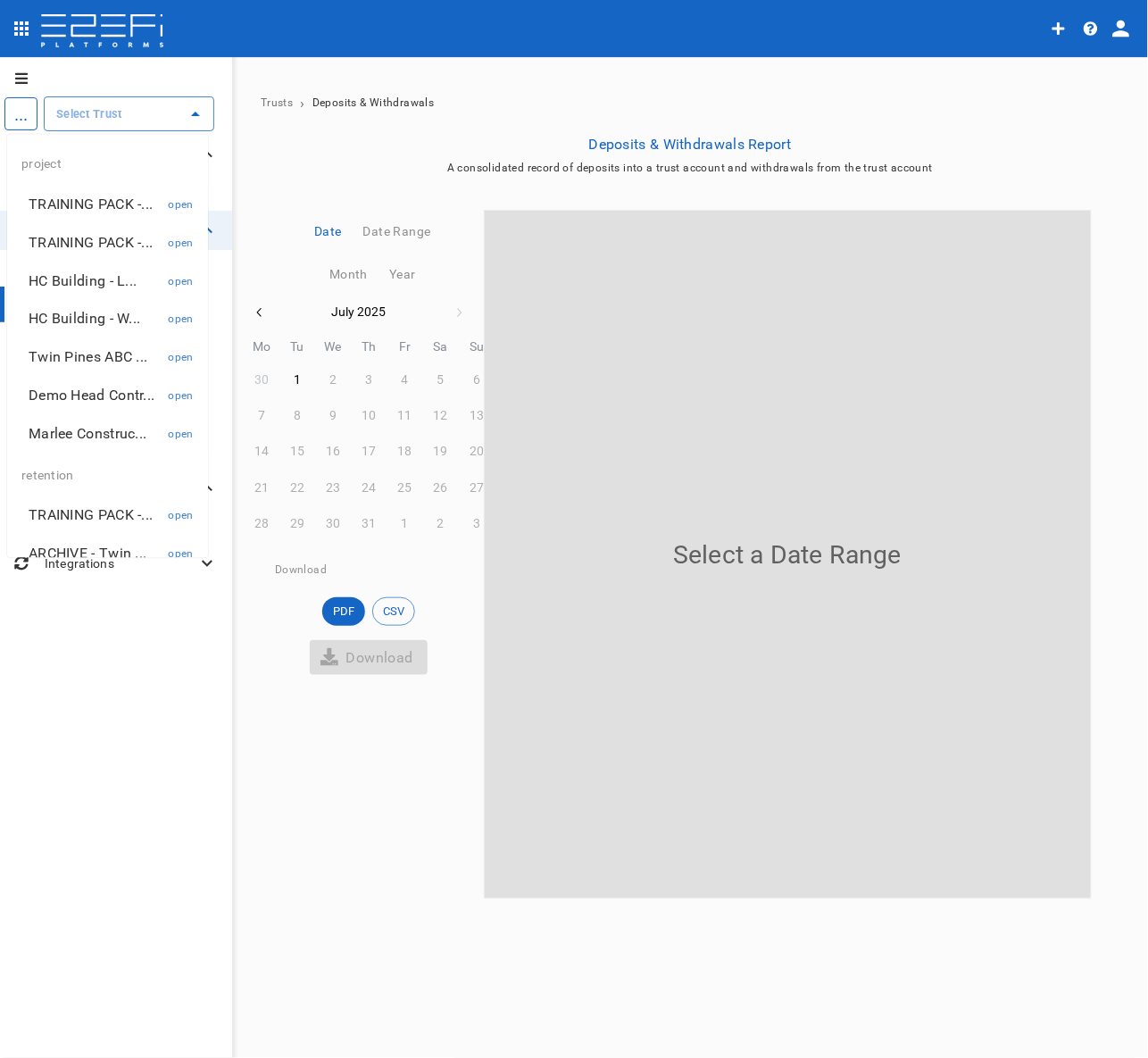 click on "HC Building - W... open" at bounding box center (107, 319) 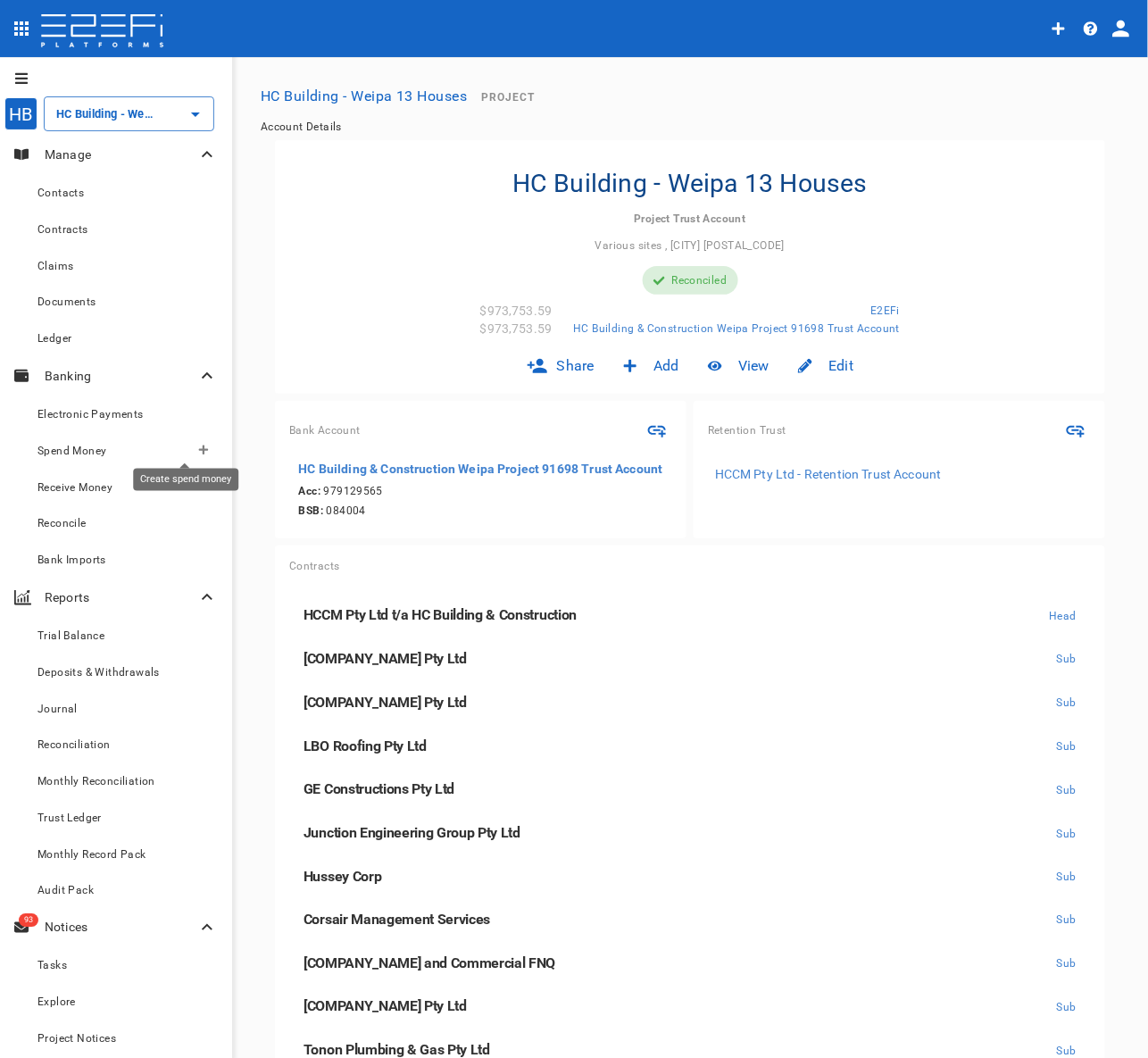 click at bounding box center [204, 450] 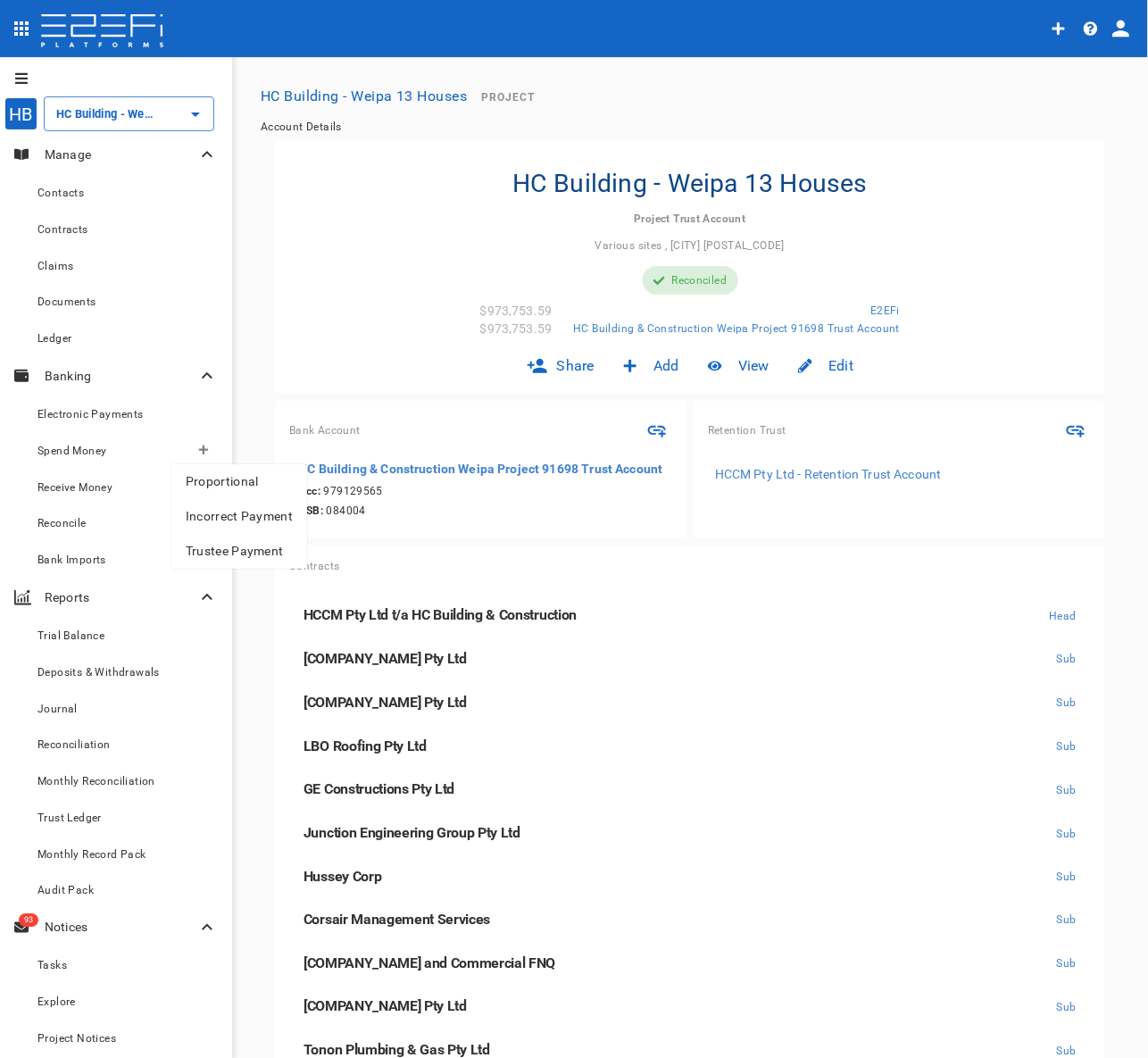 click on "Trustee Payment" at bounding box center [239, 551] 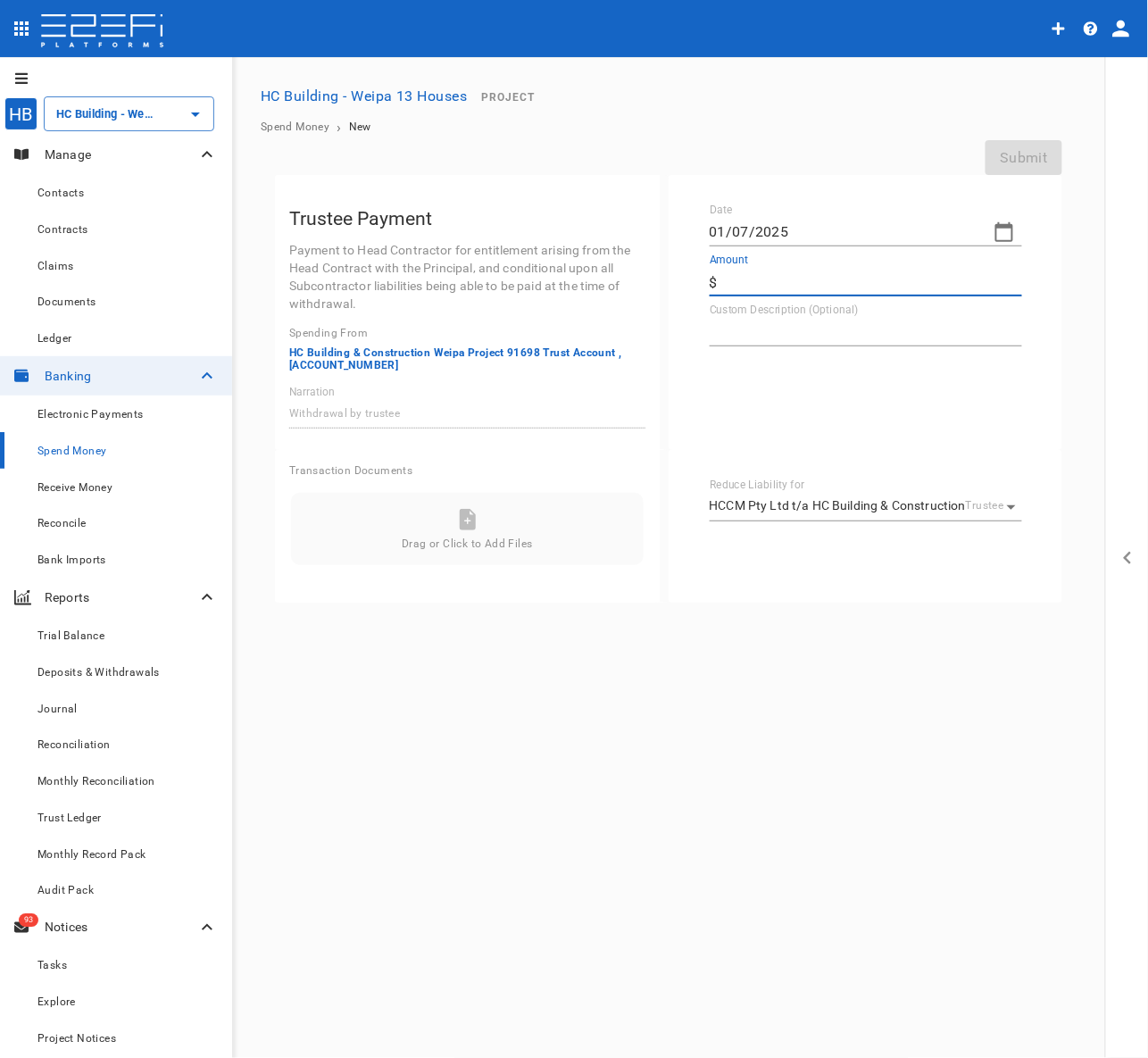 click on "Amount" at bounding box center (873, 282) 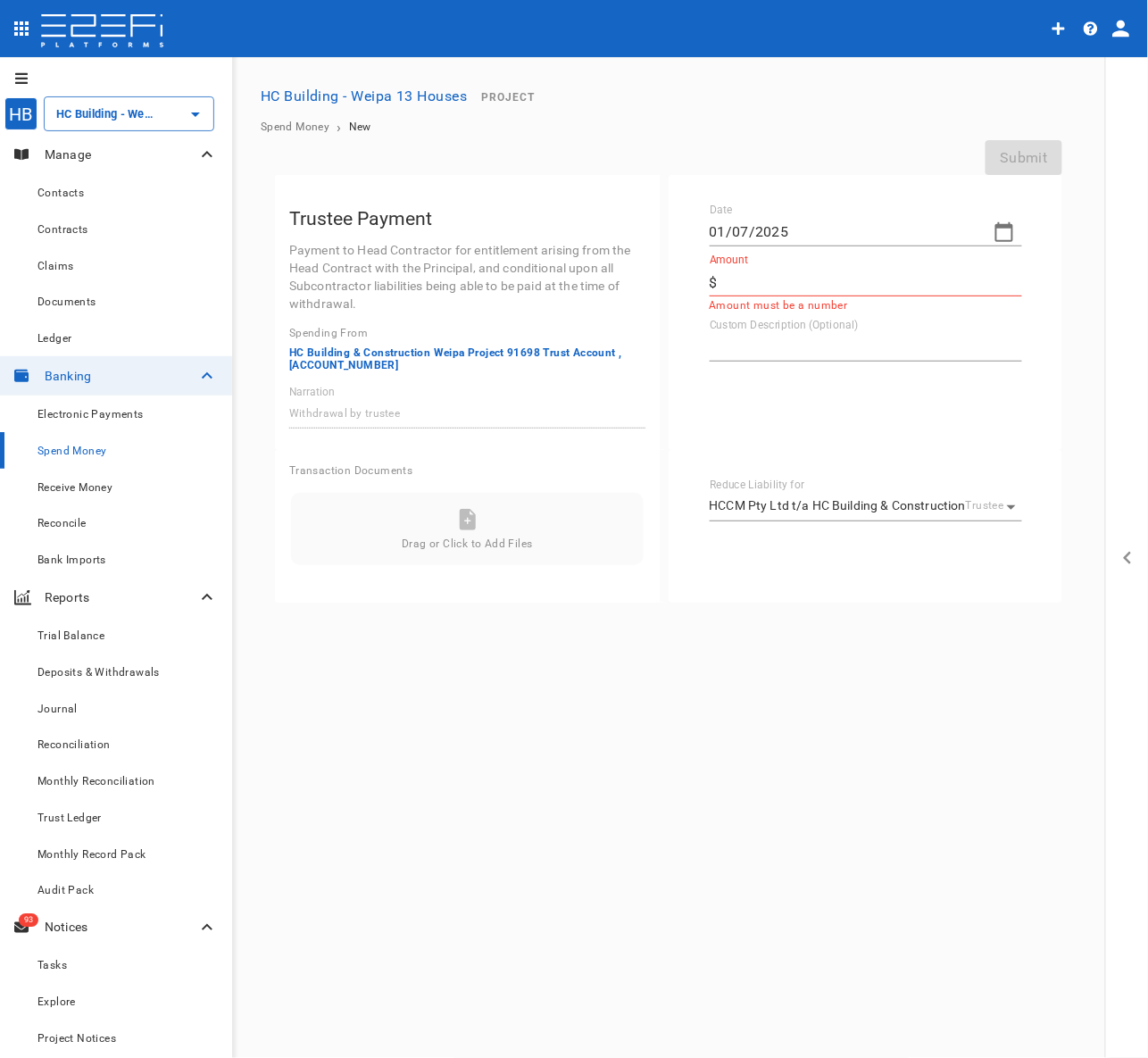 click on "Date 01/07/2025 Amount ​ $ Amount must be a number Custom Description (Optional) x" at bounding box center [865, 312] 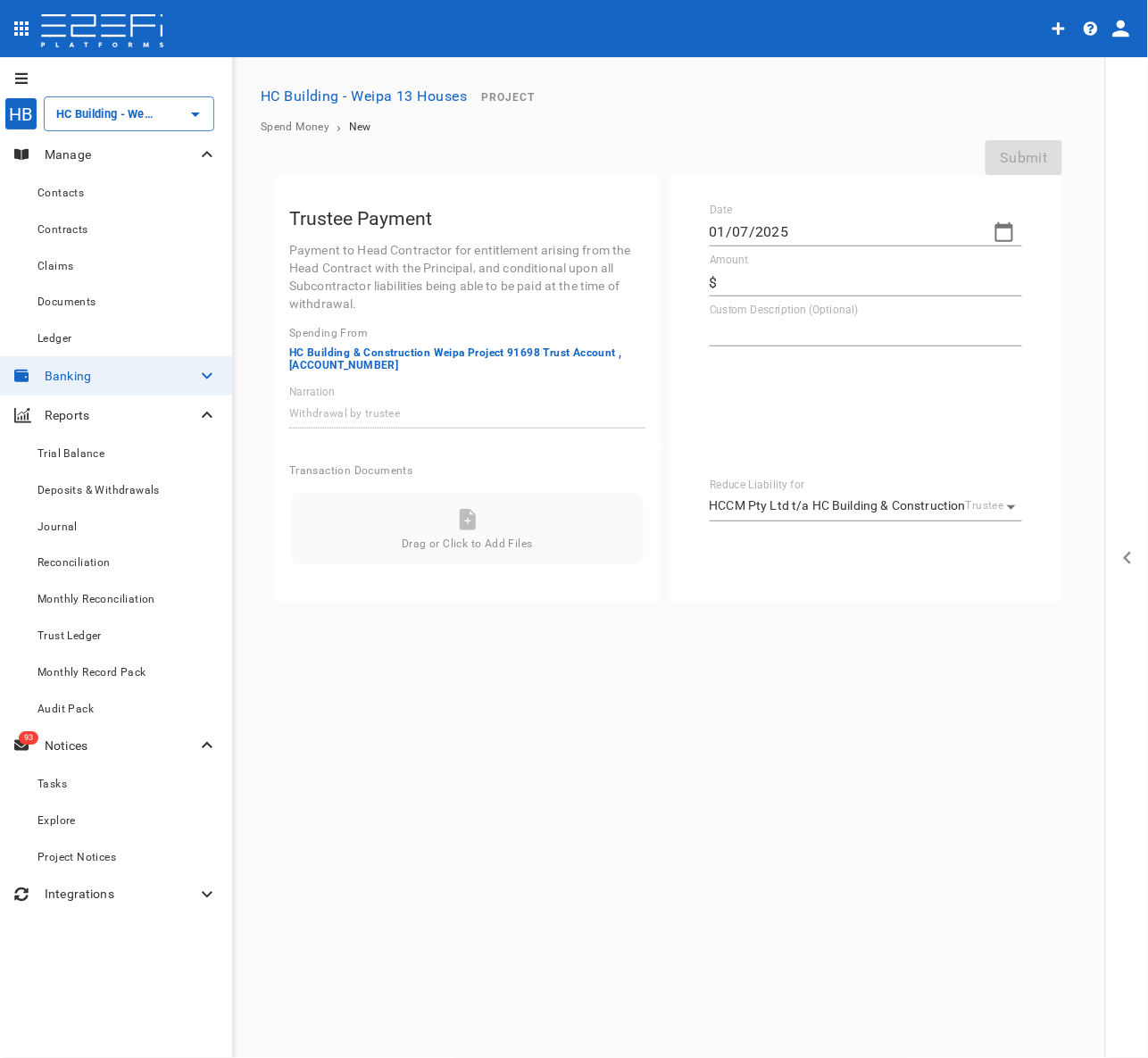 click at bounding box center [102, 32] 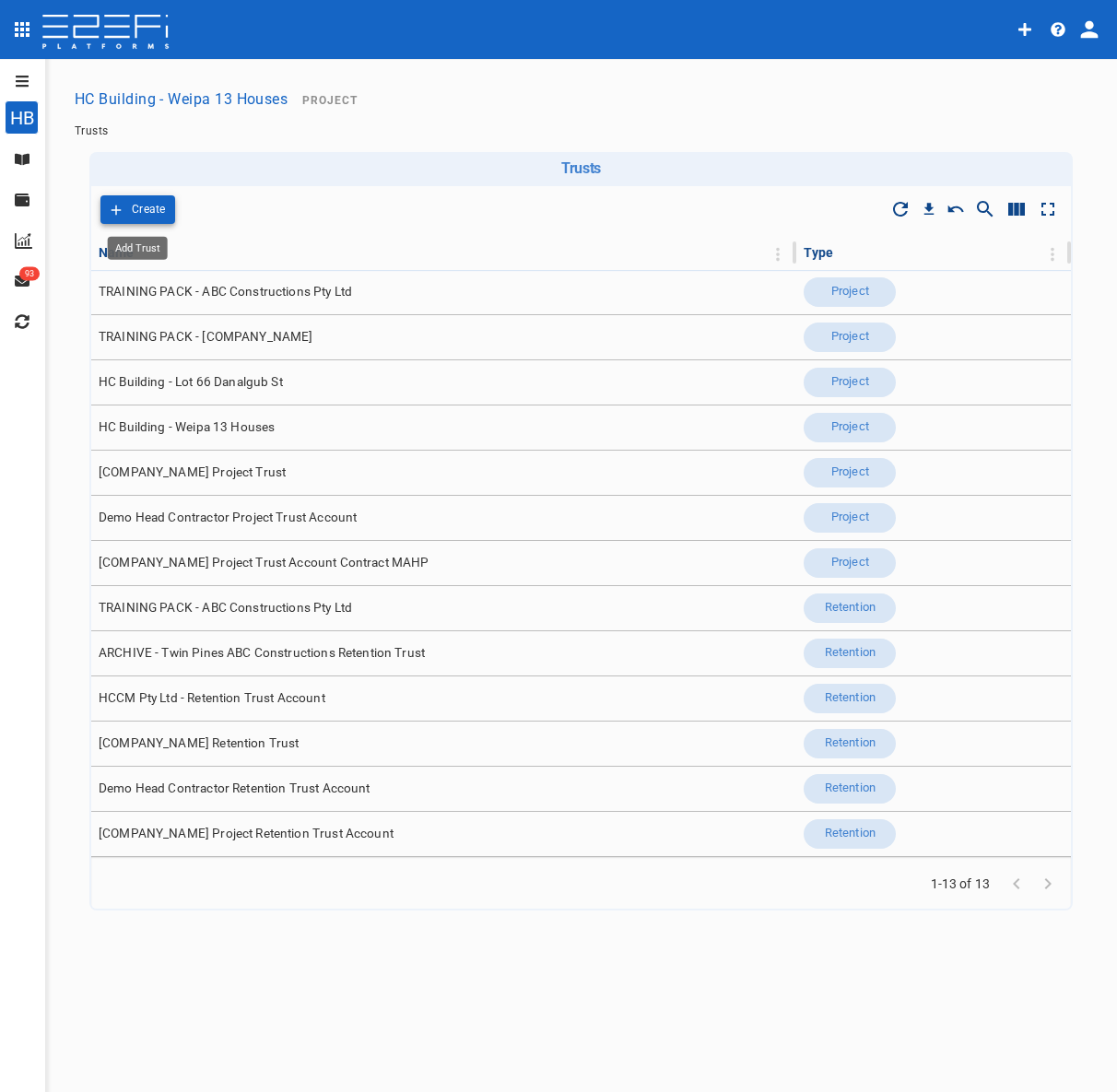 click on "Create" at bounding box center (148, 209) 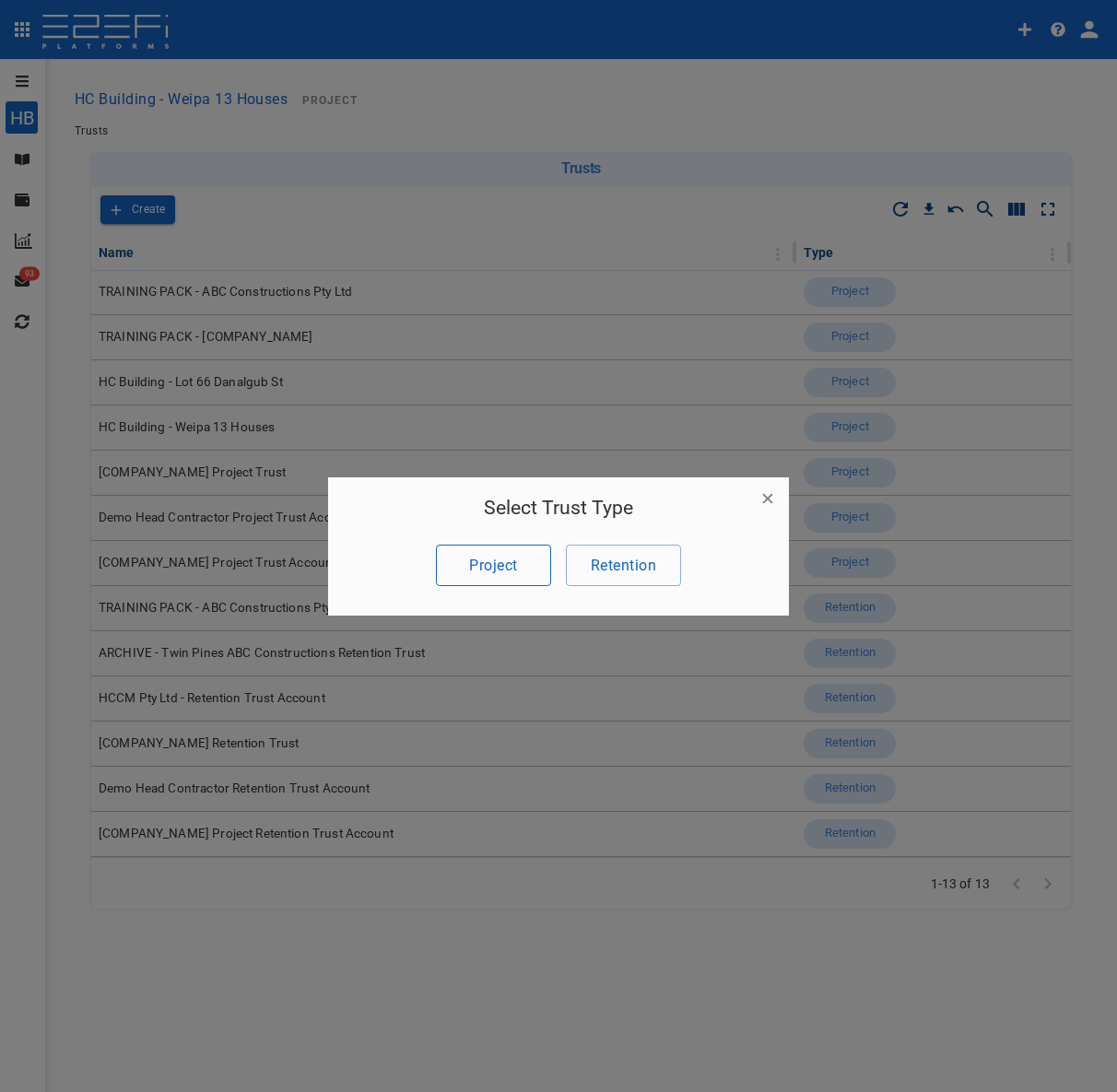 click on "Project" at bounding box center (493, 565) 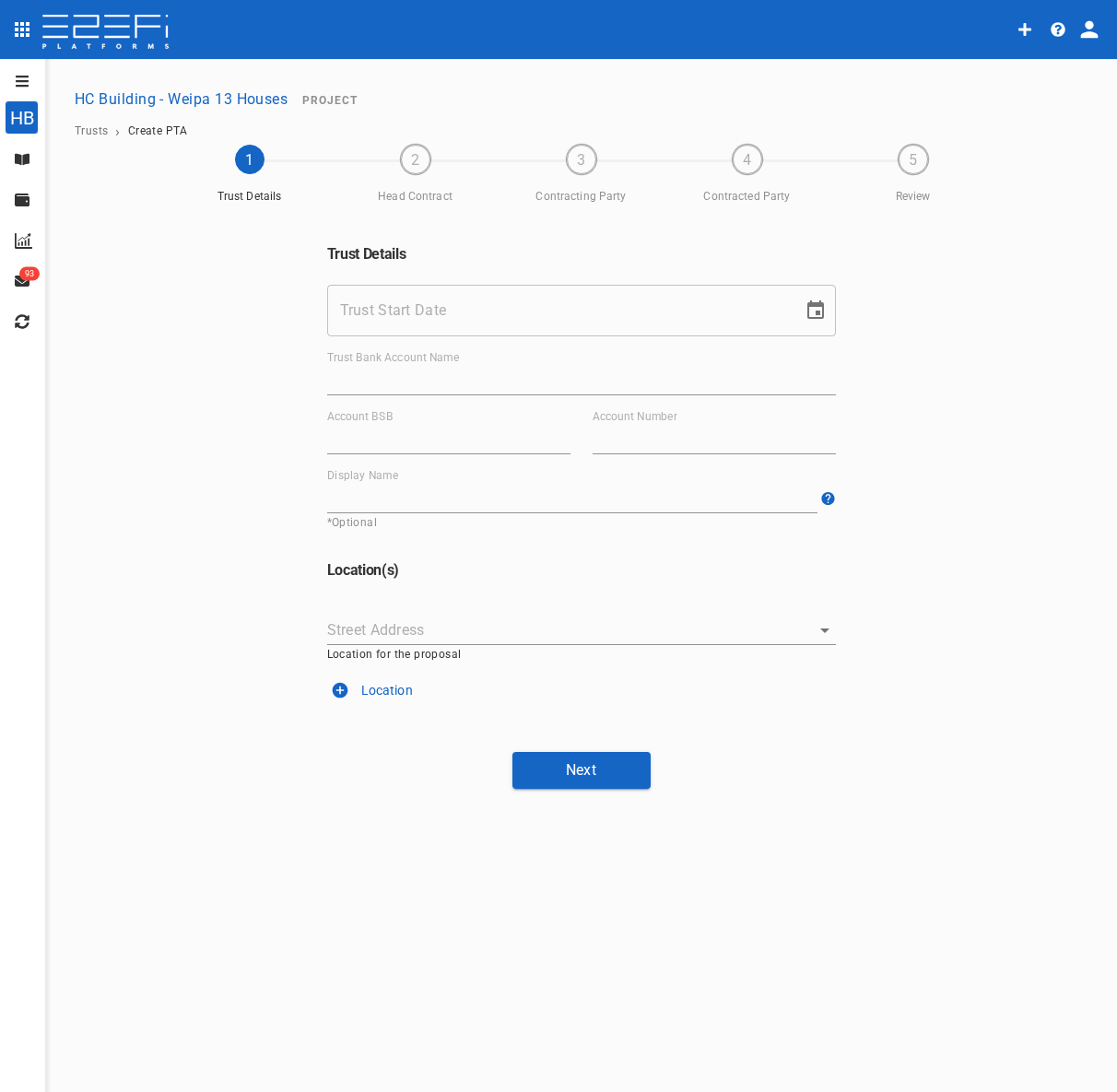 click on "Trust Start Date" at bounding box center [558, 311] 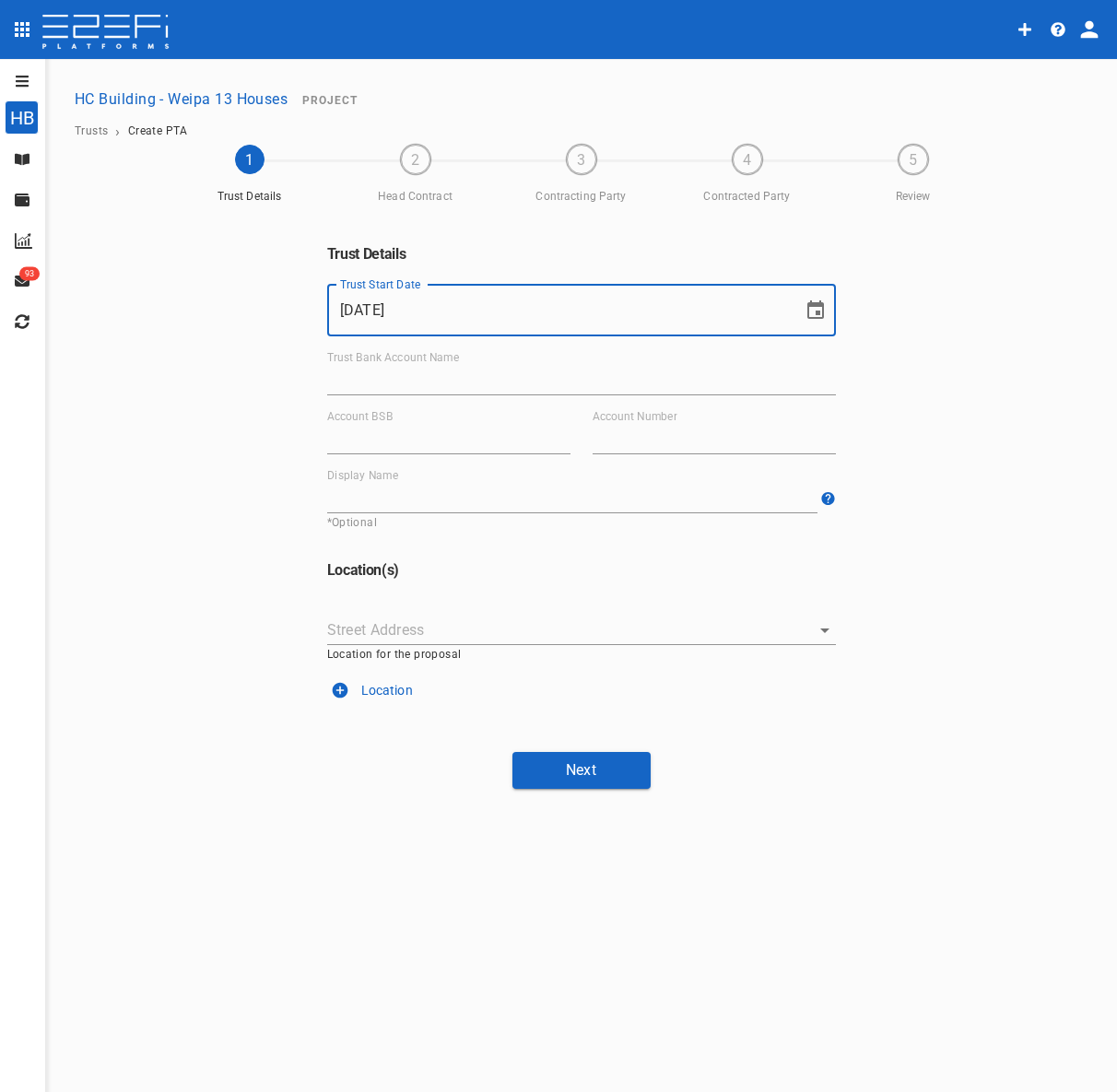 type on "26/06/2023" 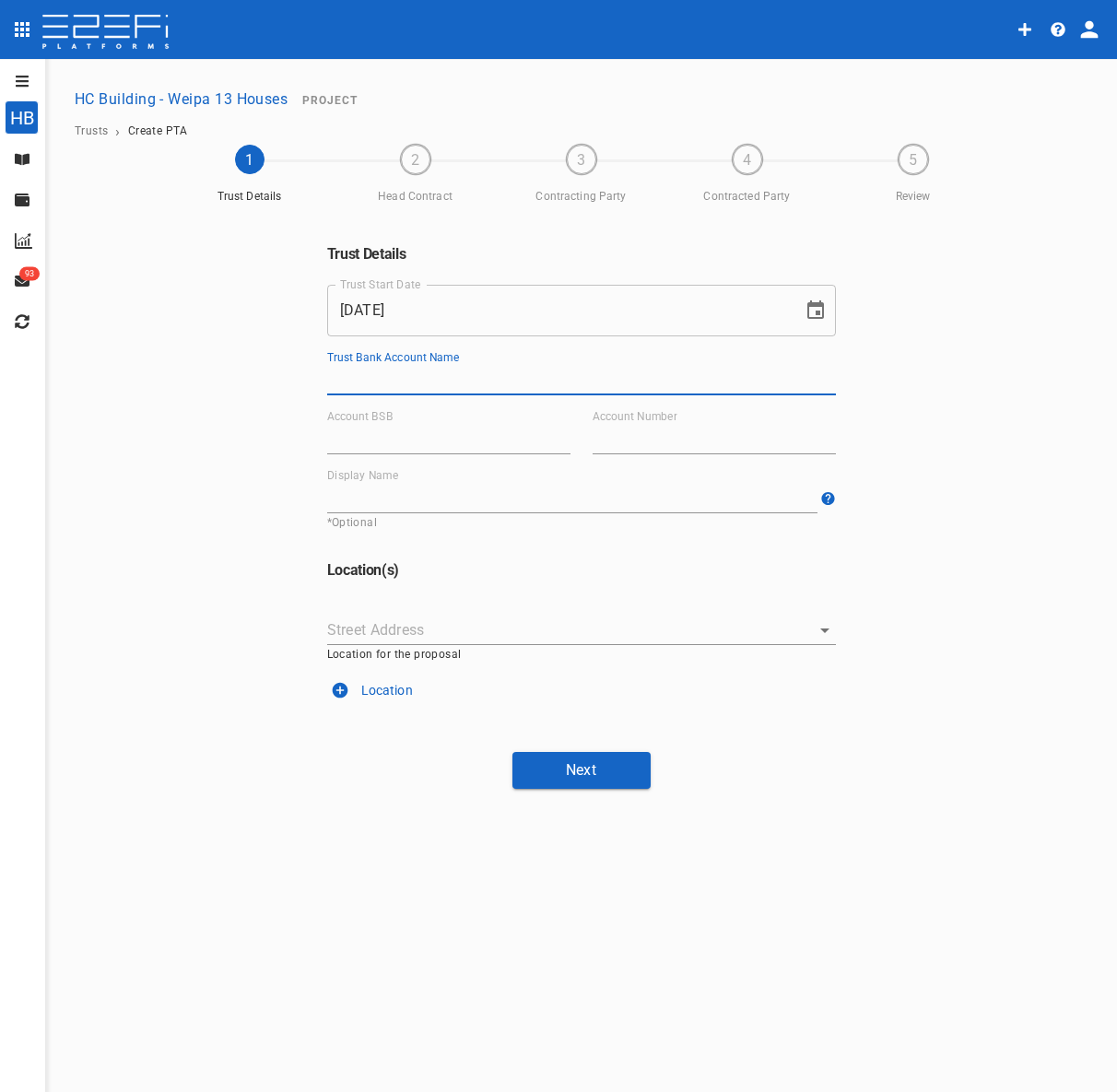 click on "Trust Bank Account Name" at bounding box center [582, 381] 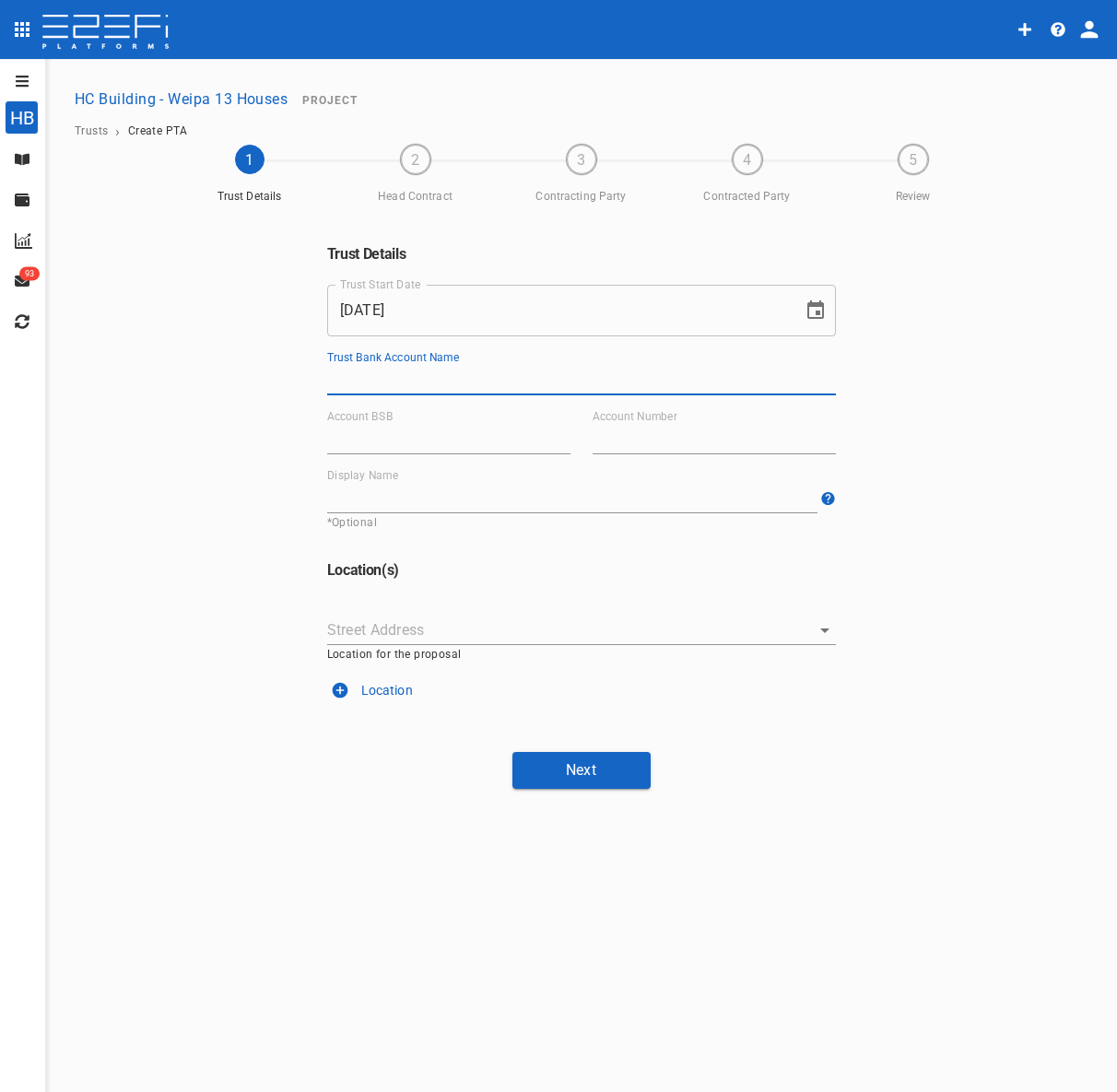 paste on "HCCM Pty Ltd General Trust Account Project 90807 396 Severin Street, Paramatta Park" 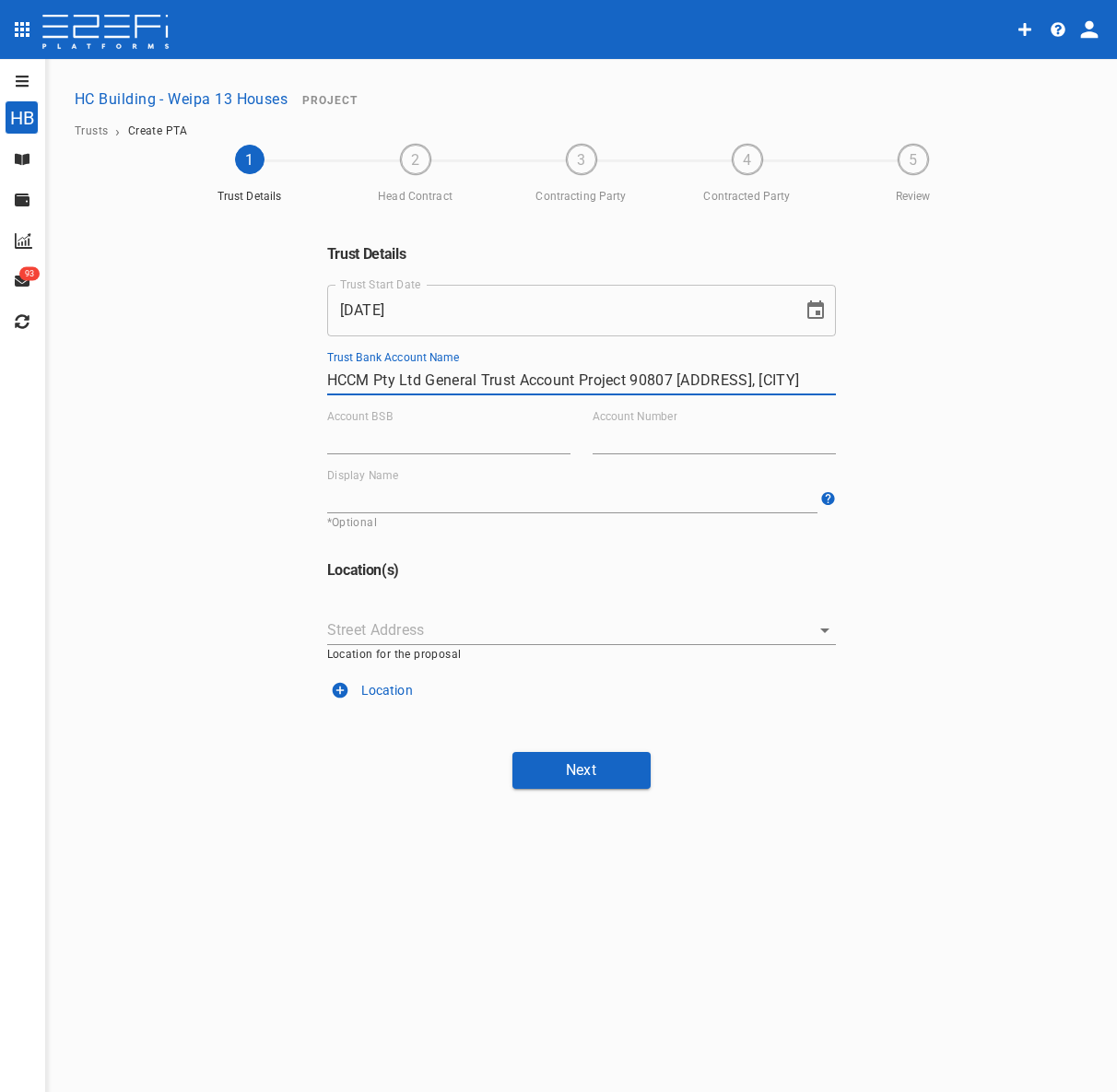 scroll, scrollTop: 0, scrollLeft: 81, axis: horizontal 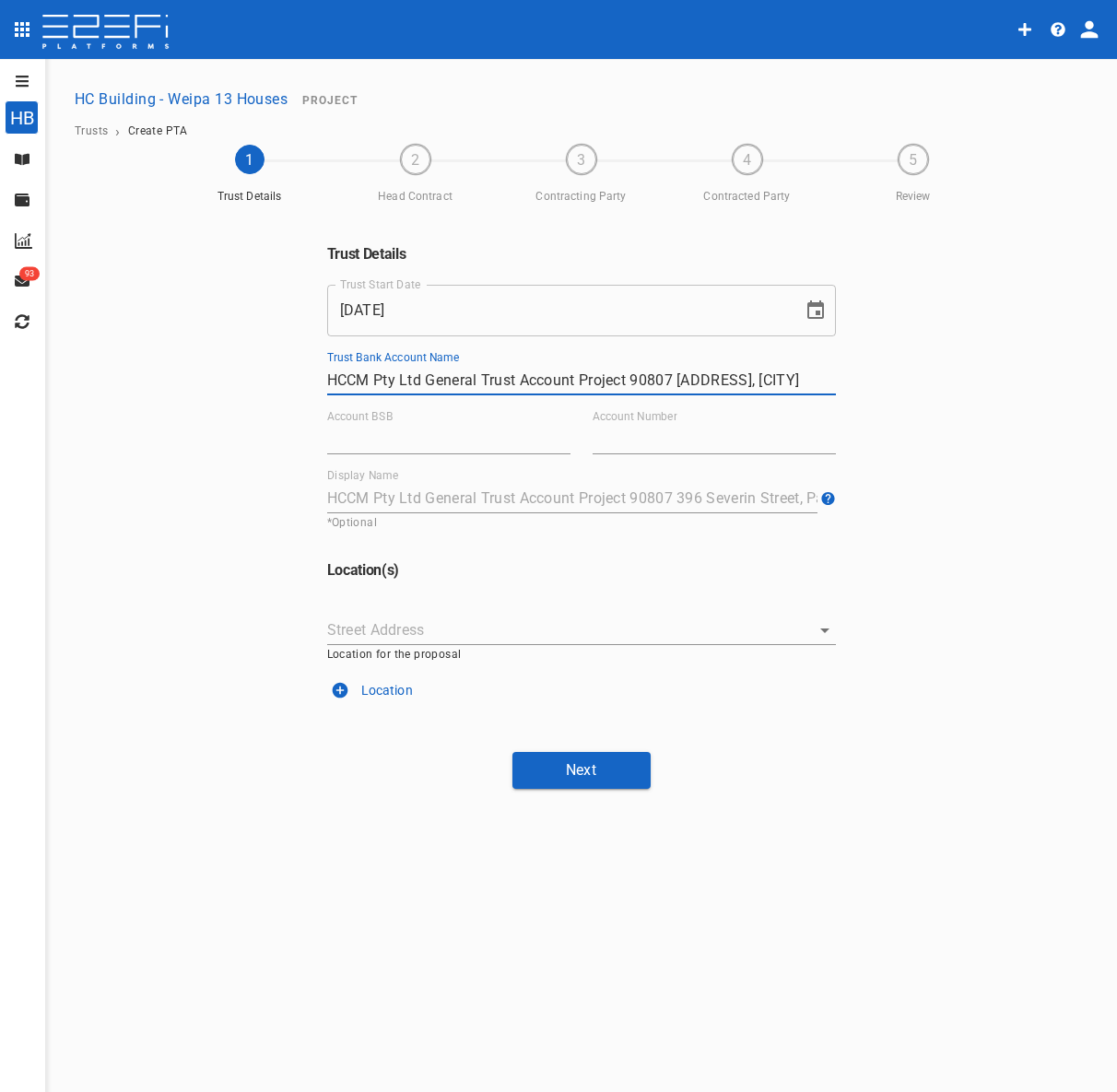 type on "HCCM Pty Ltd General Trust Account Project 90807 396 Severin Street, Paramatta Park" 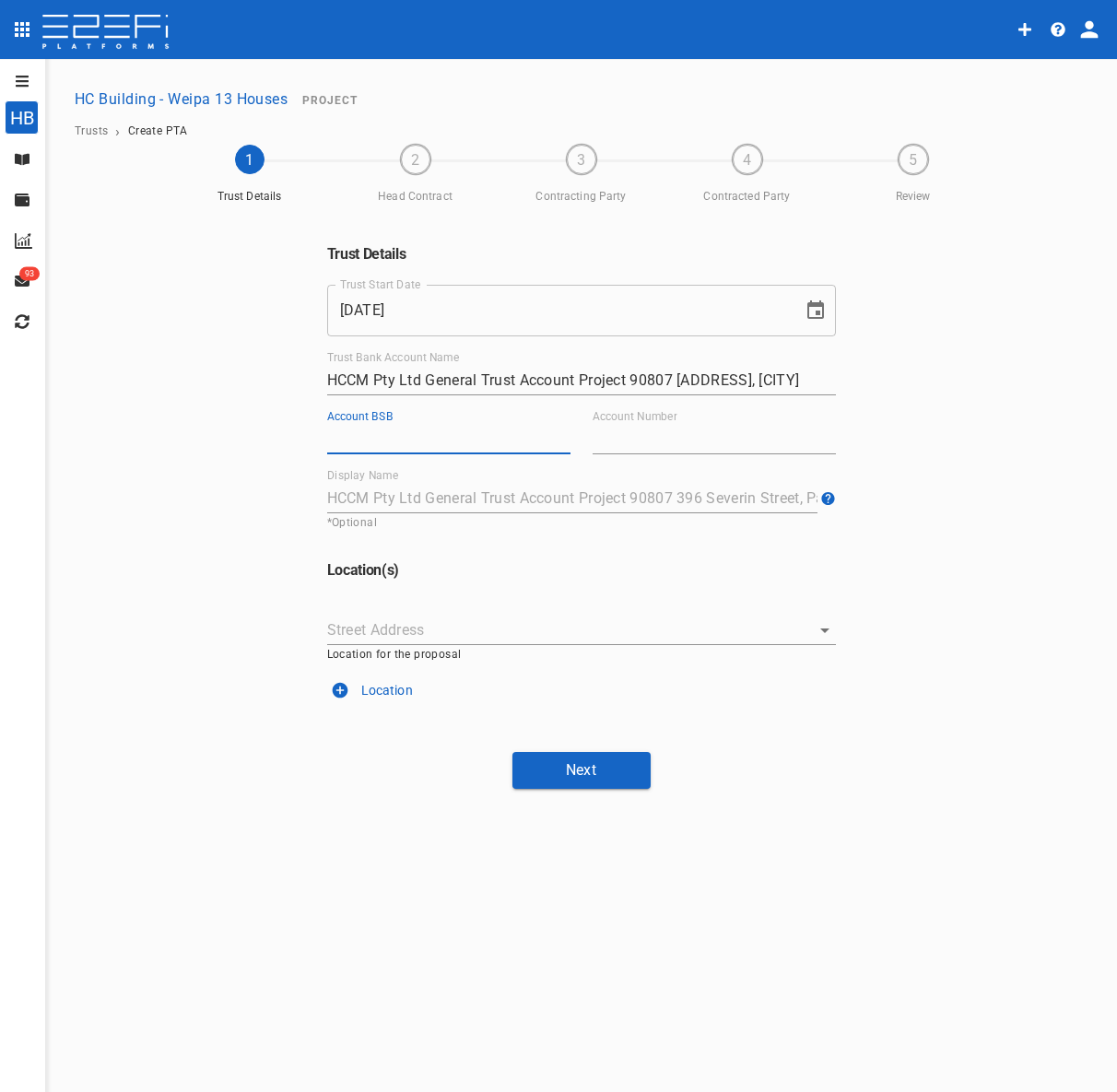 scroll, scrollTop: 0, scrollLeft: 0, axis: both 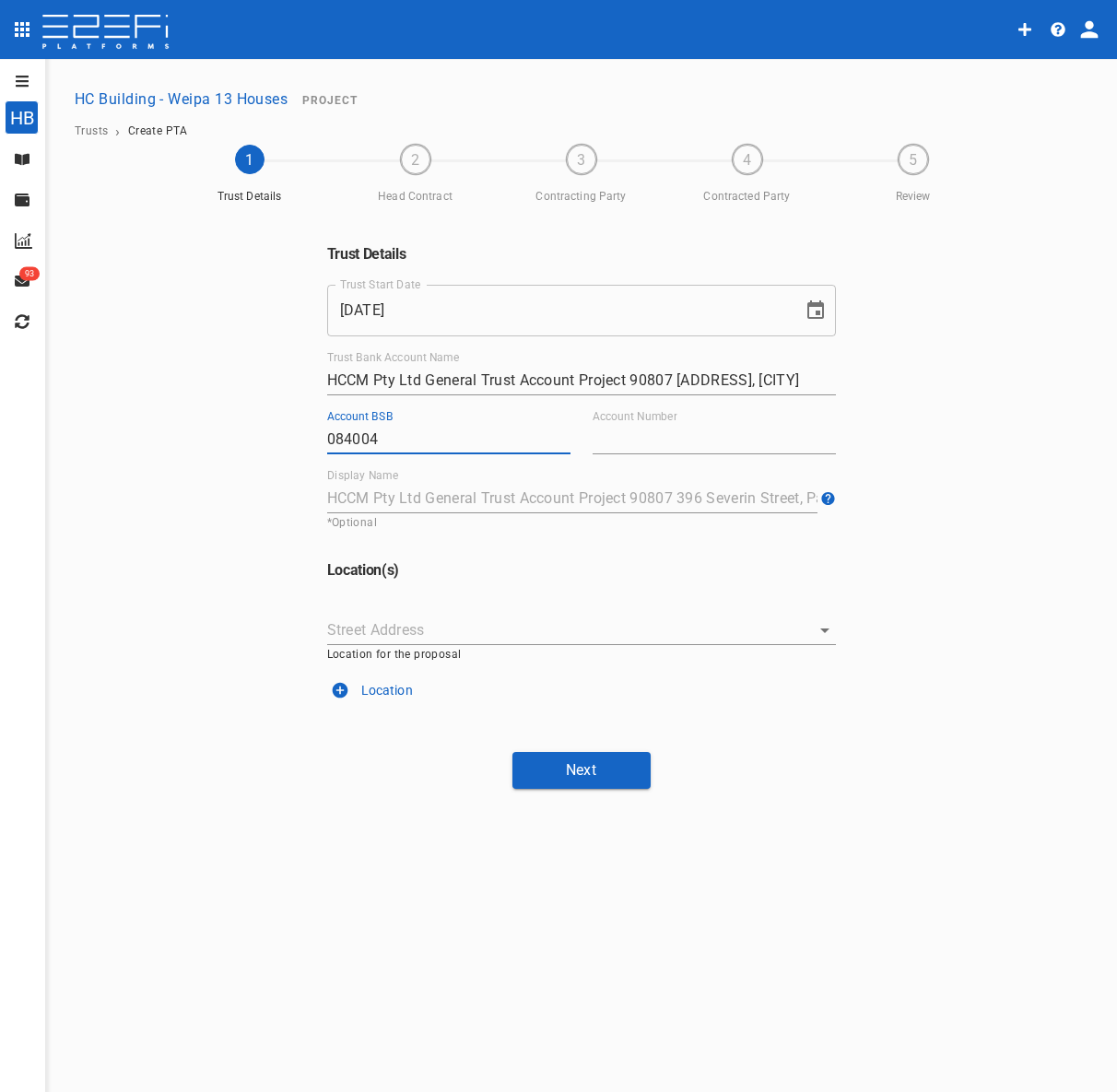type on "084004" 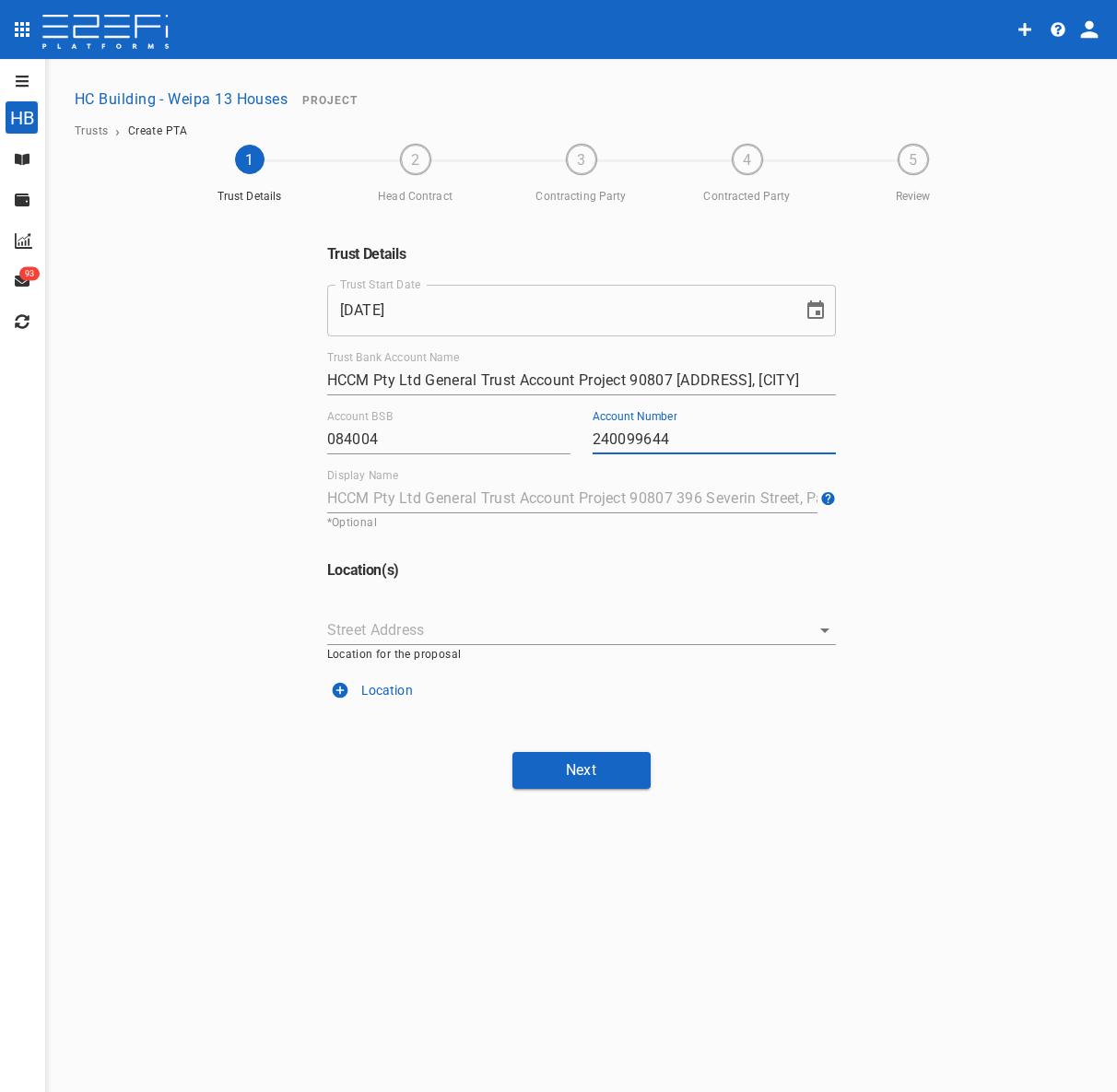 type on "240099644" 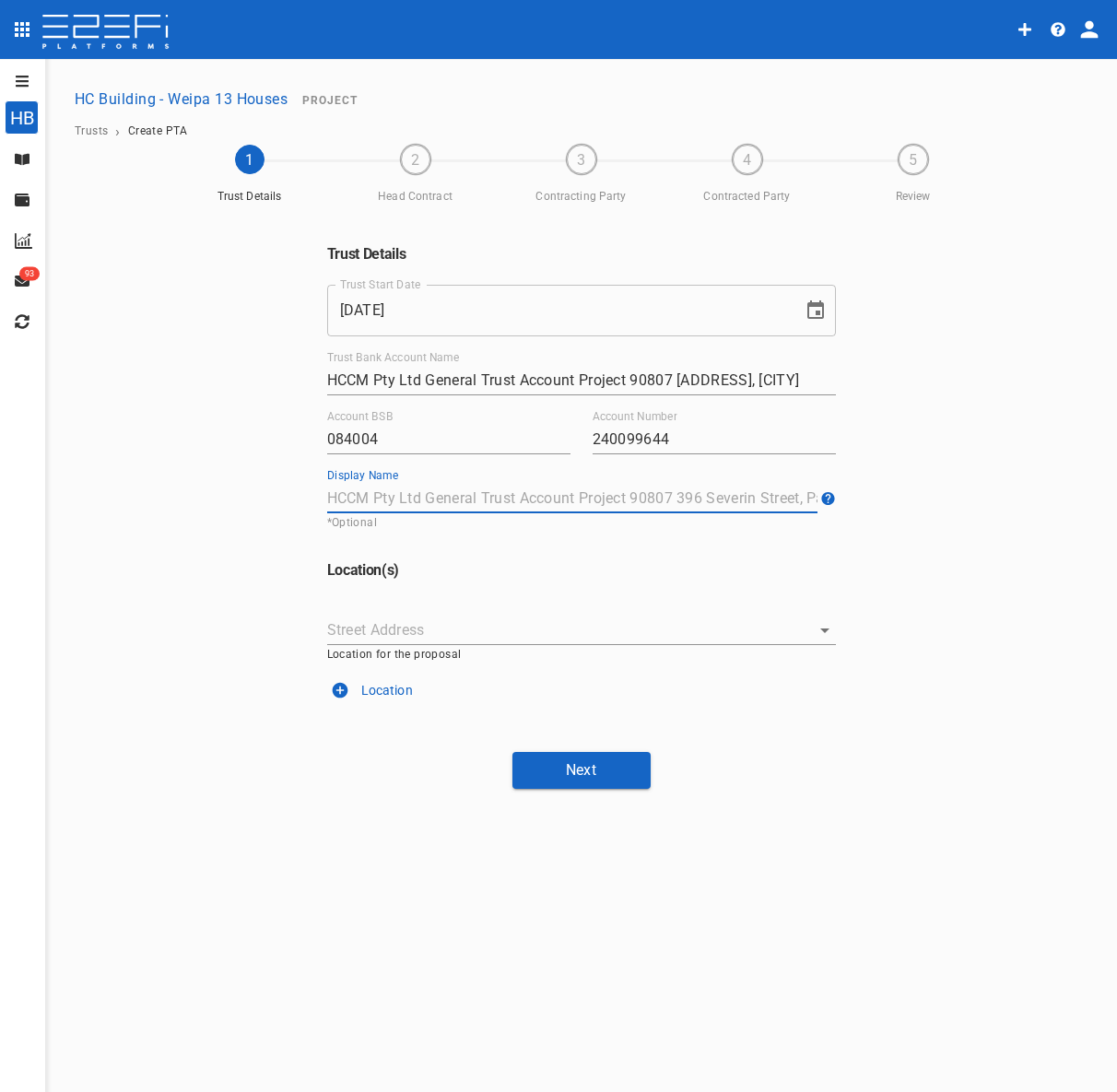 click on "Display Name" at bounding box center (572, 499) 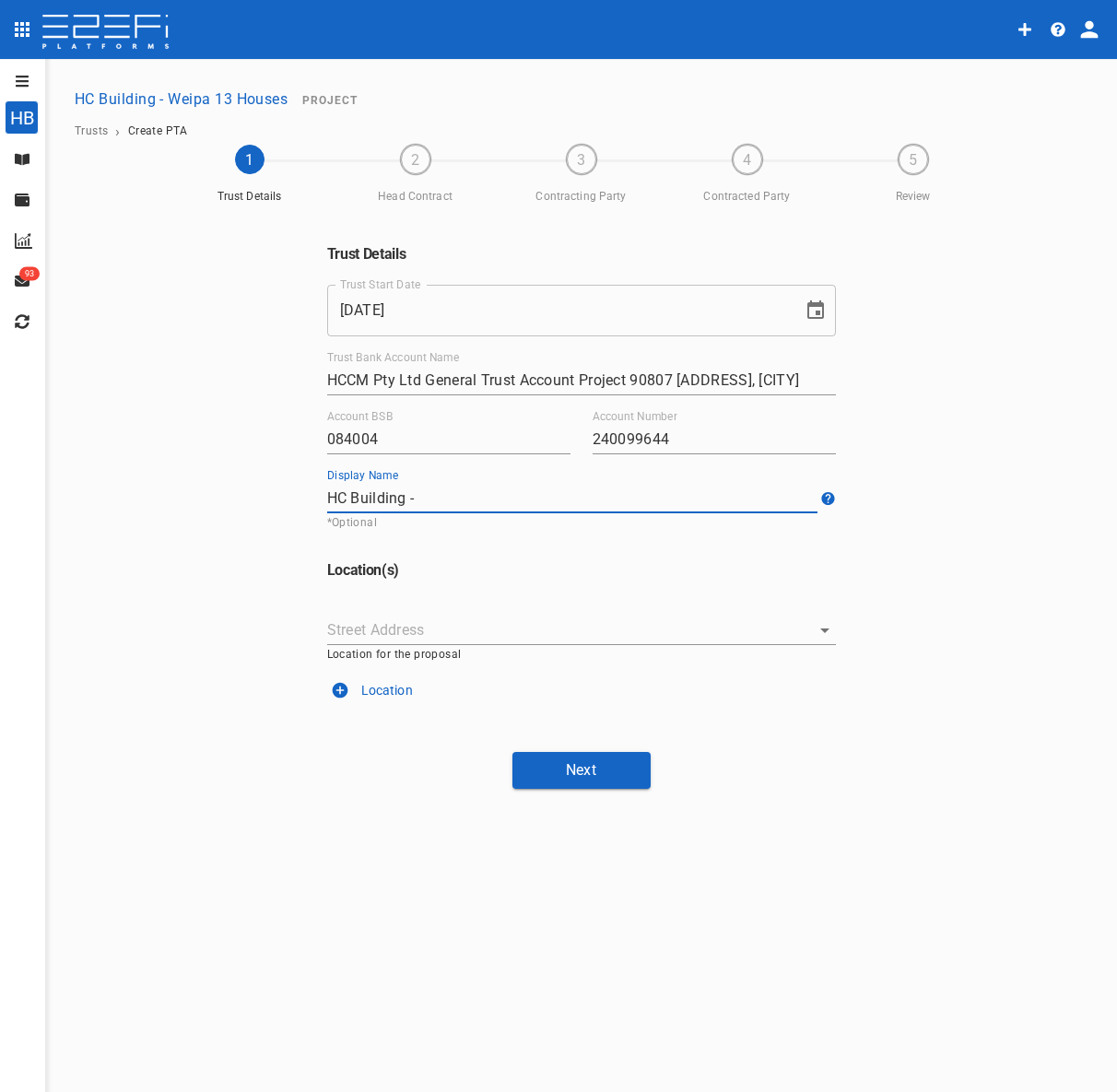 click on "HC Building -" at bounding box center [572, 499] 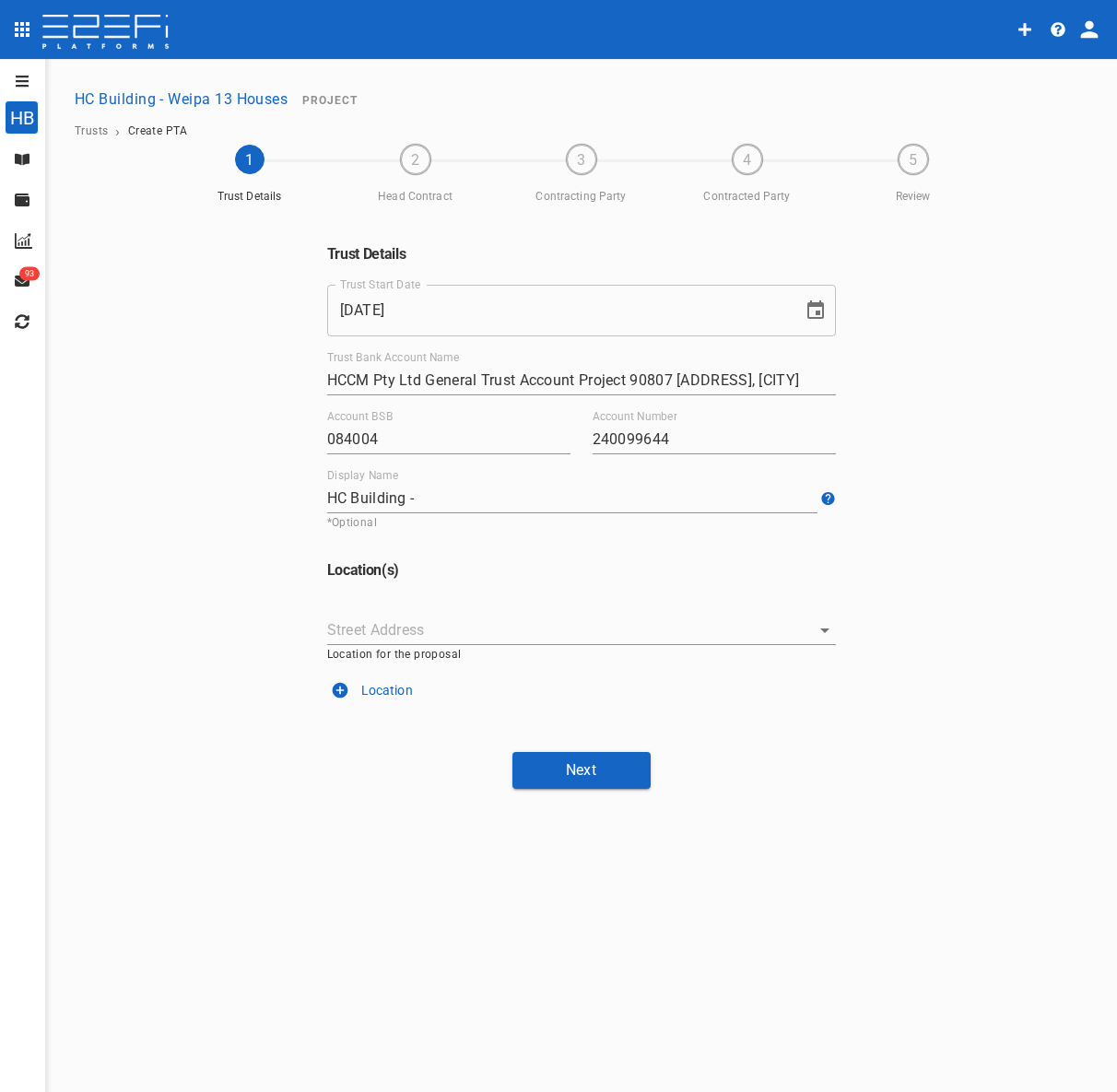click on "HC Building -" at bounding box center (572, 499) 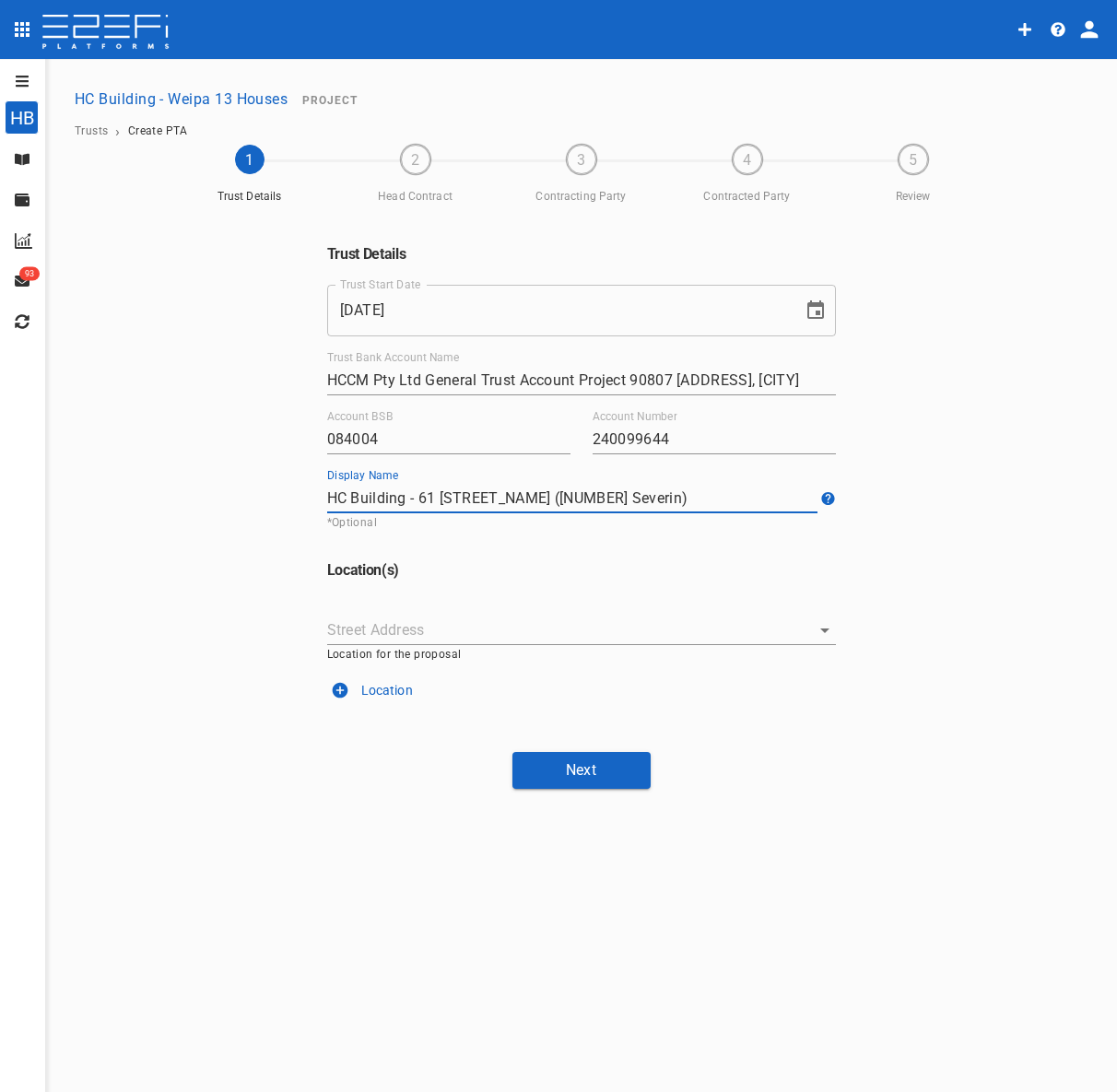 type on "HC Building - 61 Gatton (396 Severin)" 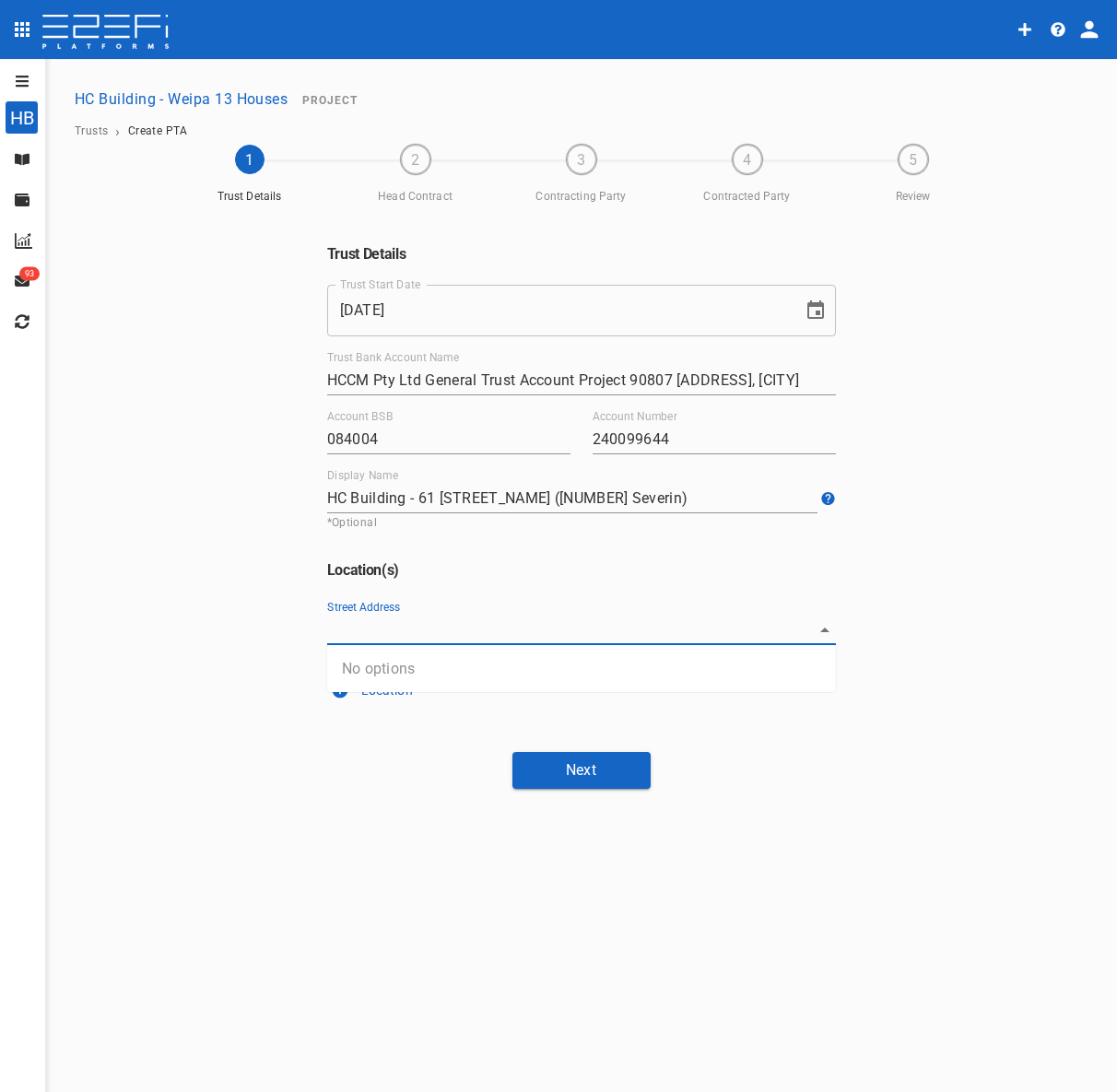 click on "Street Address" at bounding box center (568, 629) 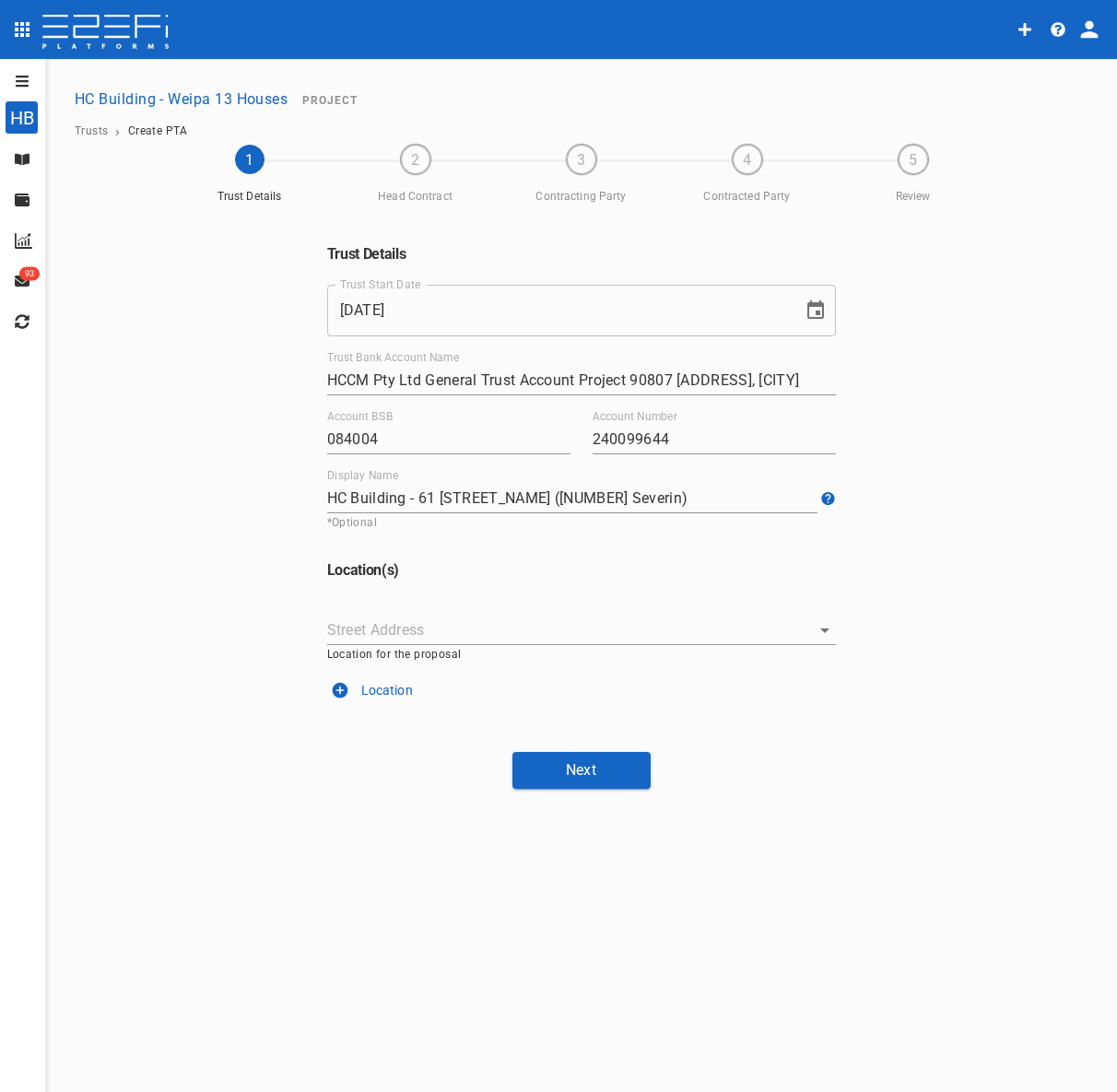 click on "Street Address" at bounding box center (568, 629) 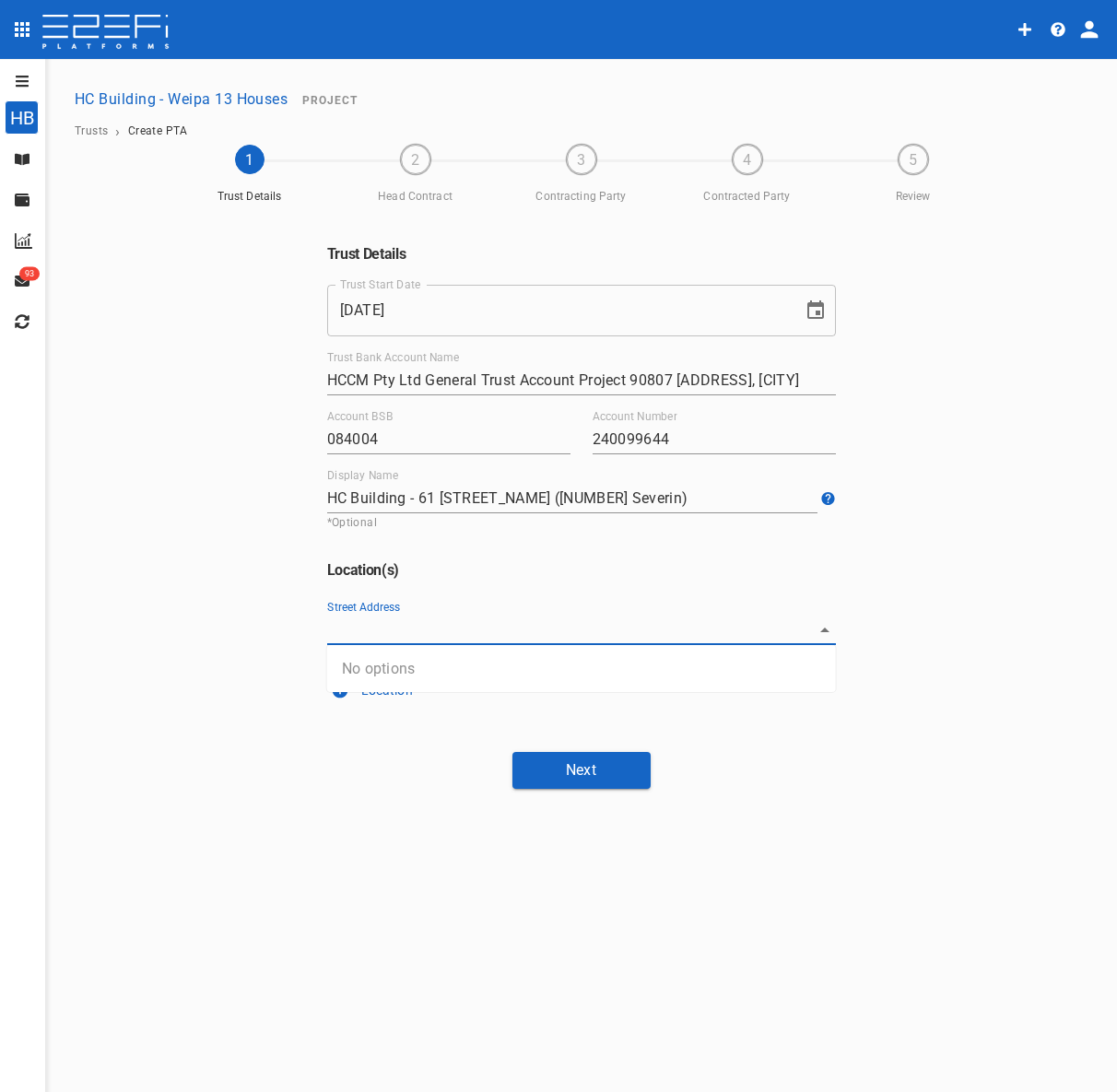 click on "Street Address" at bounding box center [568, 629] 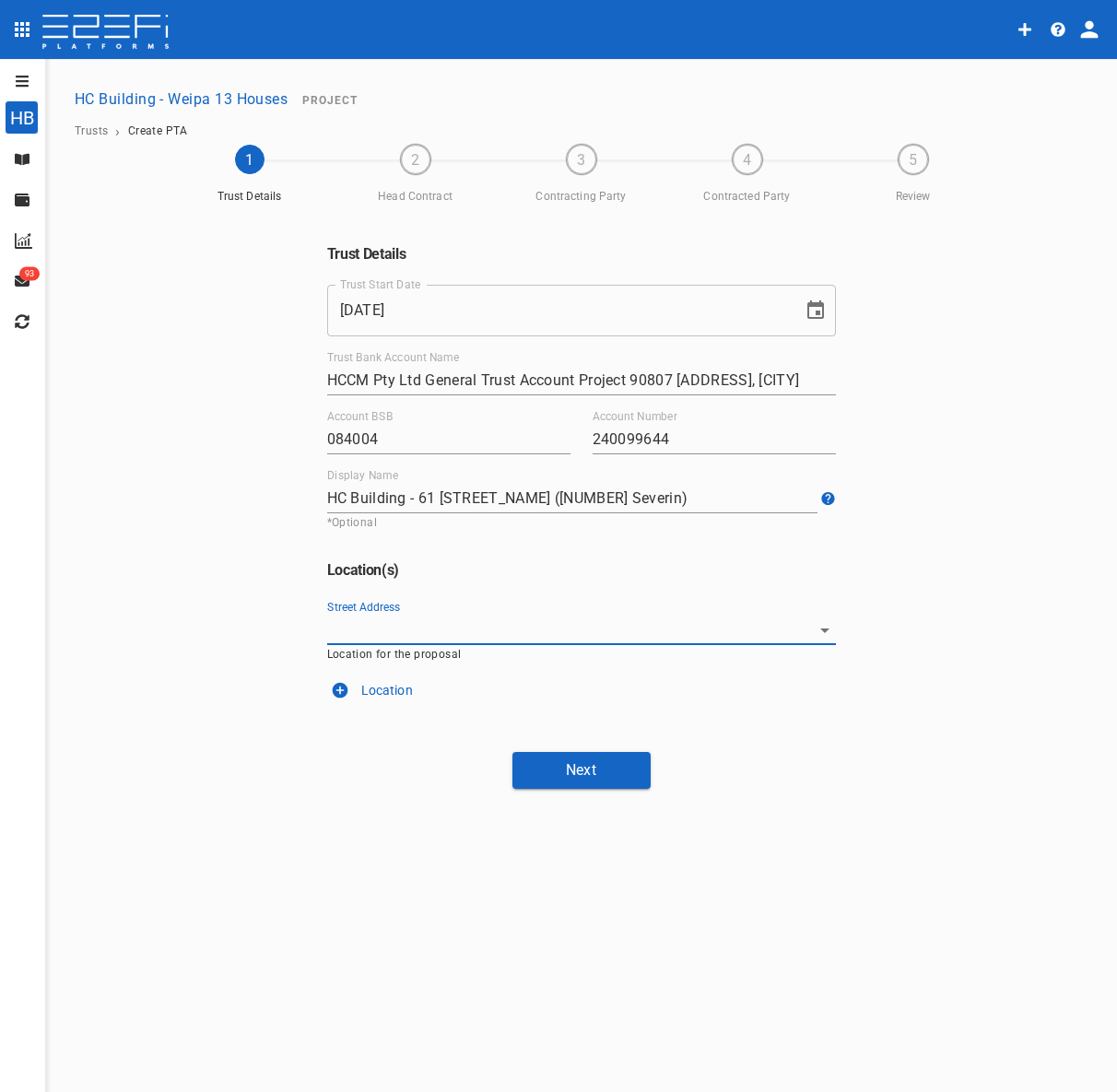 click on "Street Address" at bounding box center (568, 629) 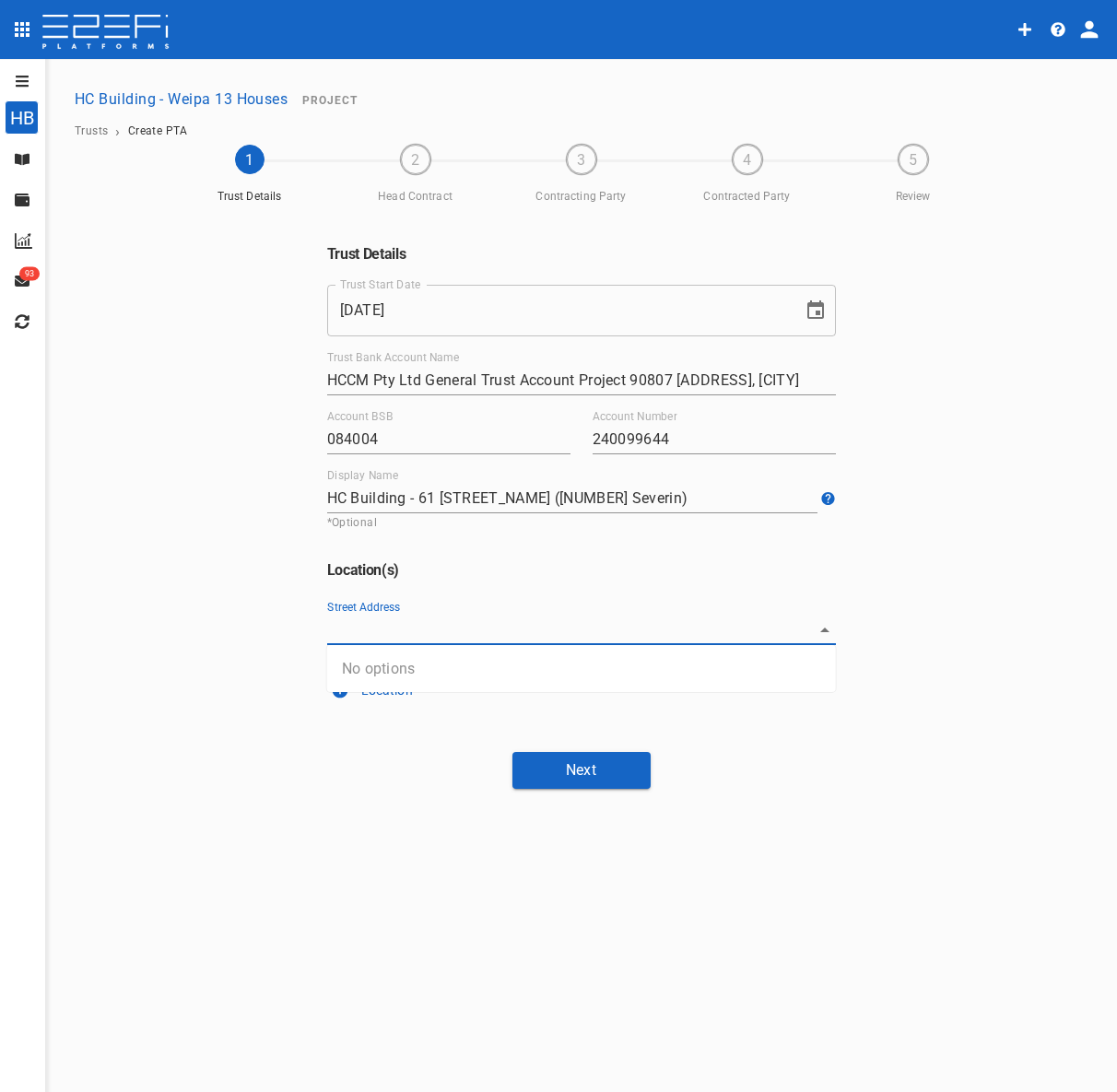 paste on "396 Severin Street, Parramatta Park" 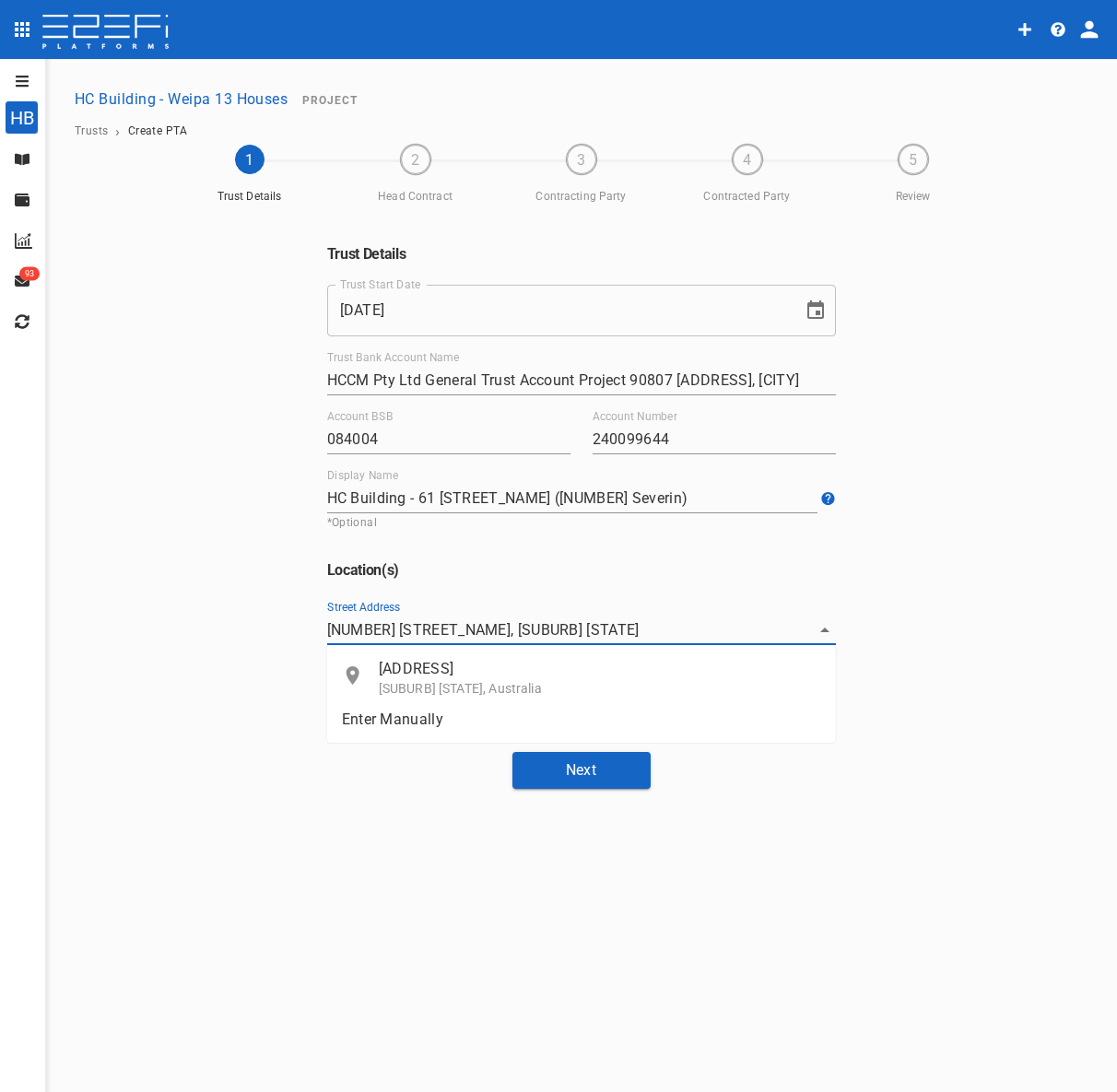 click on "Parramatta Park QLD, Australia" at bounding box center (600, 688) 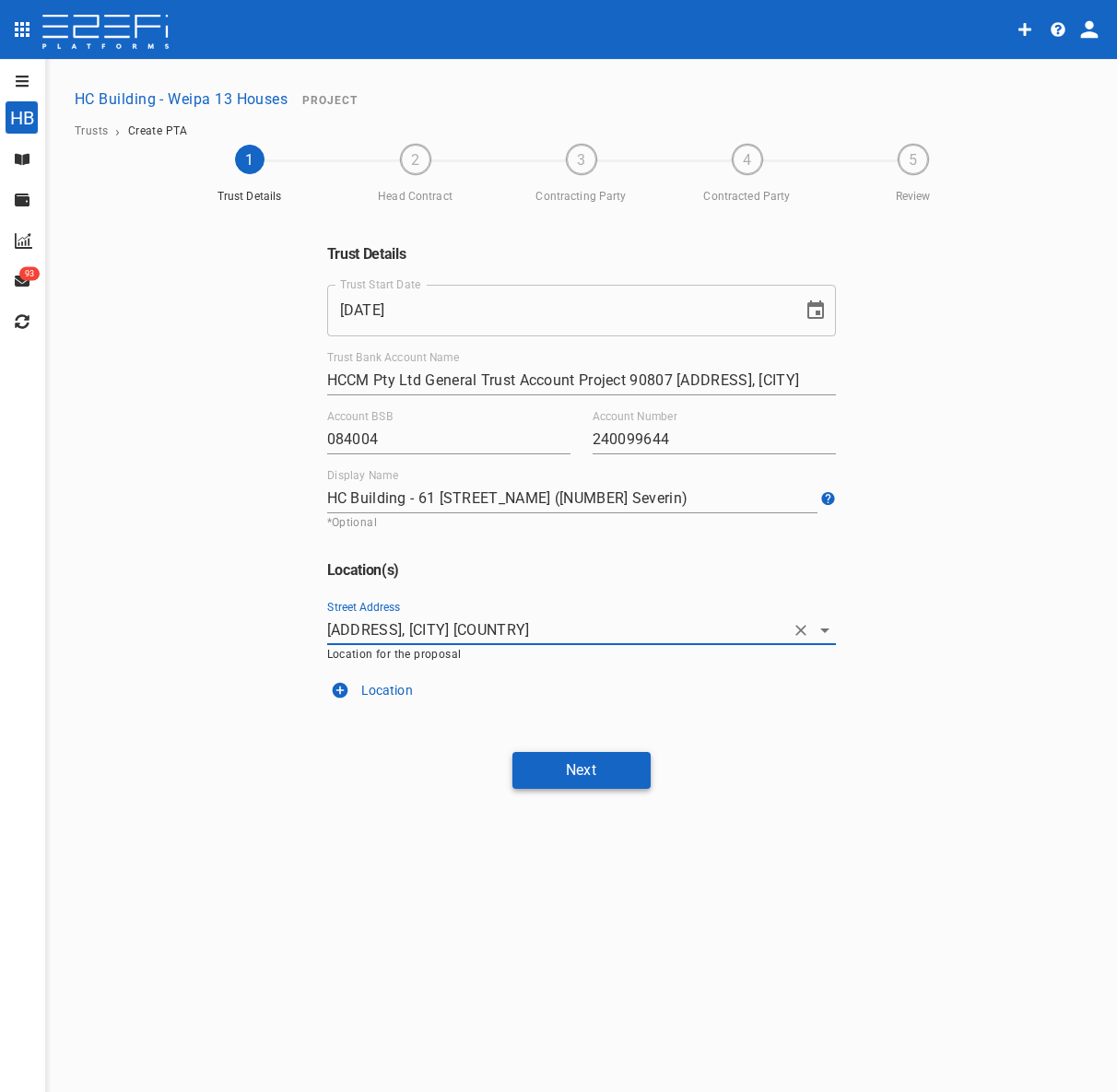 type on "396 Severin Street, Parramatta Park QLD, Australia" 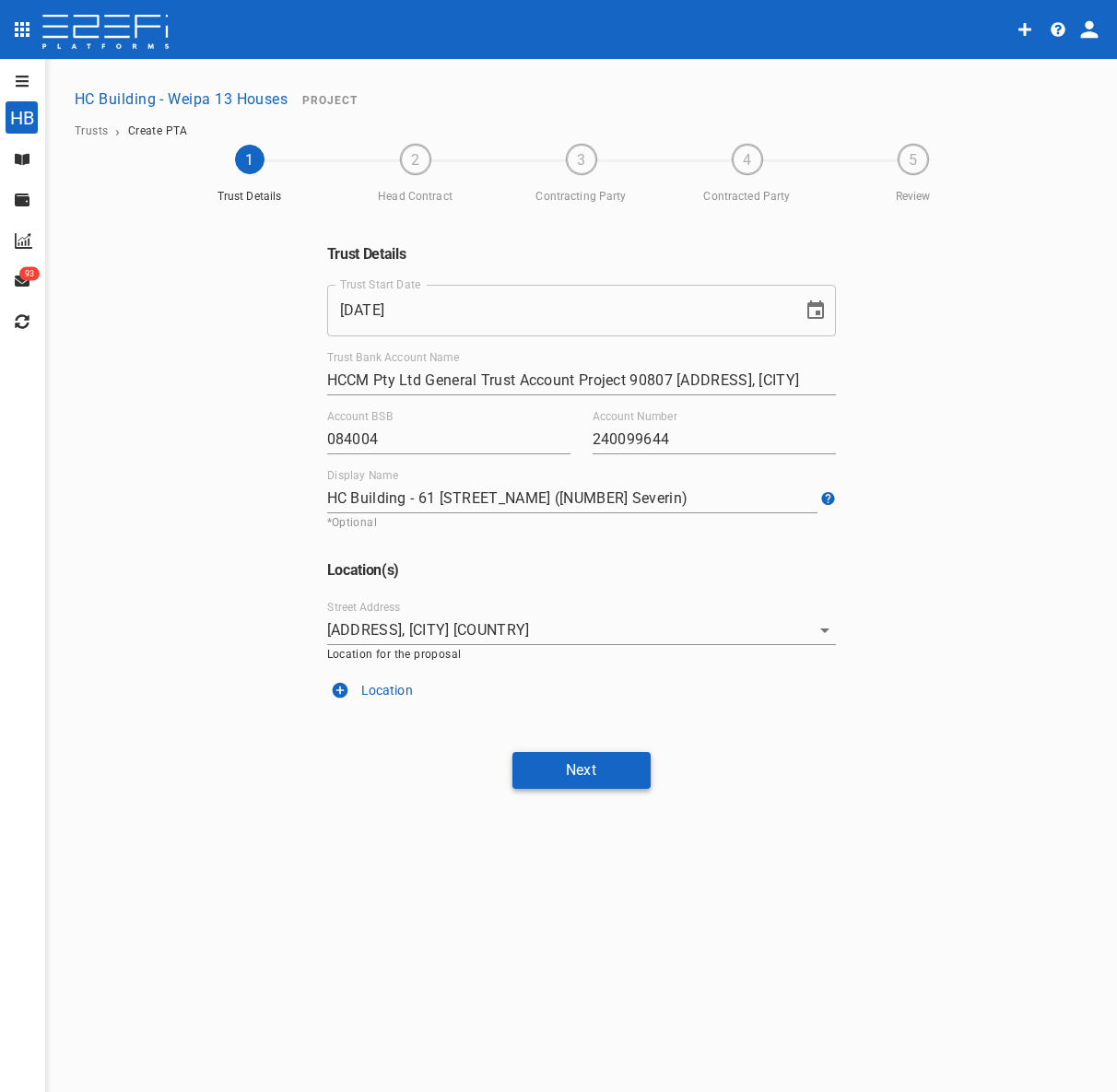 click on "Next" at bounding box center [582, 769] 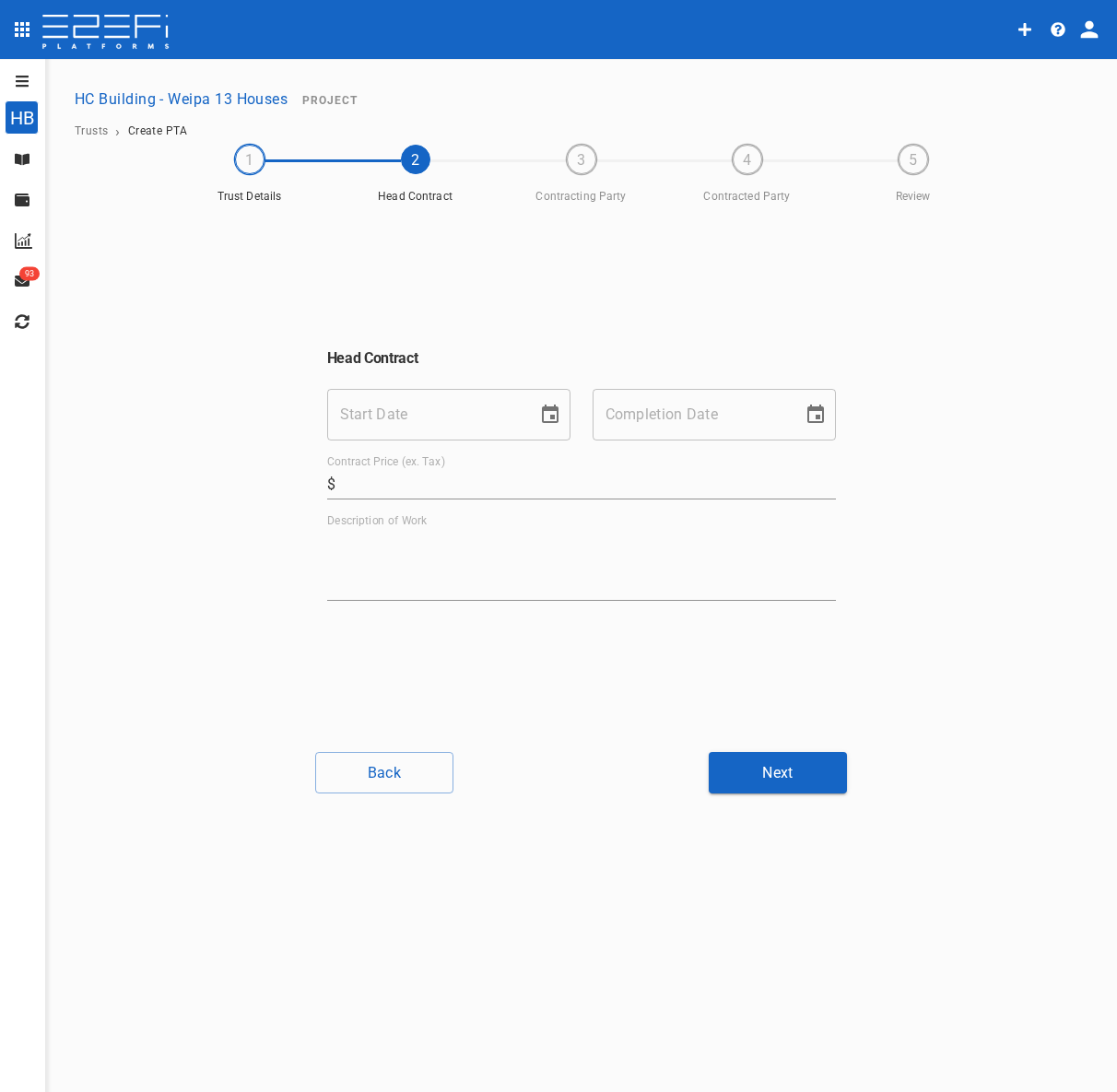 click on "Start Date" at bounding box center [426, 415] 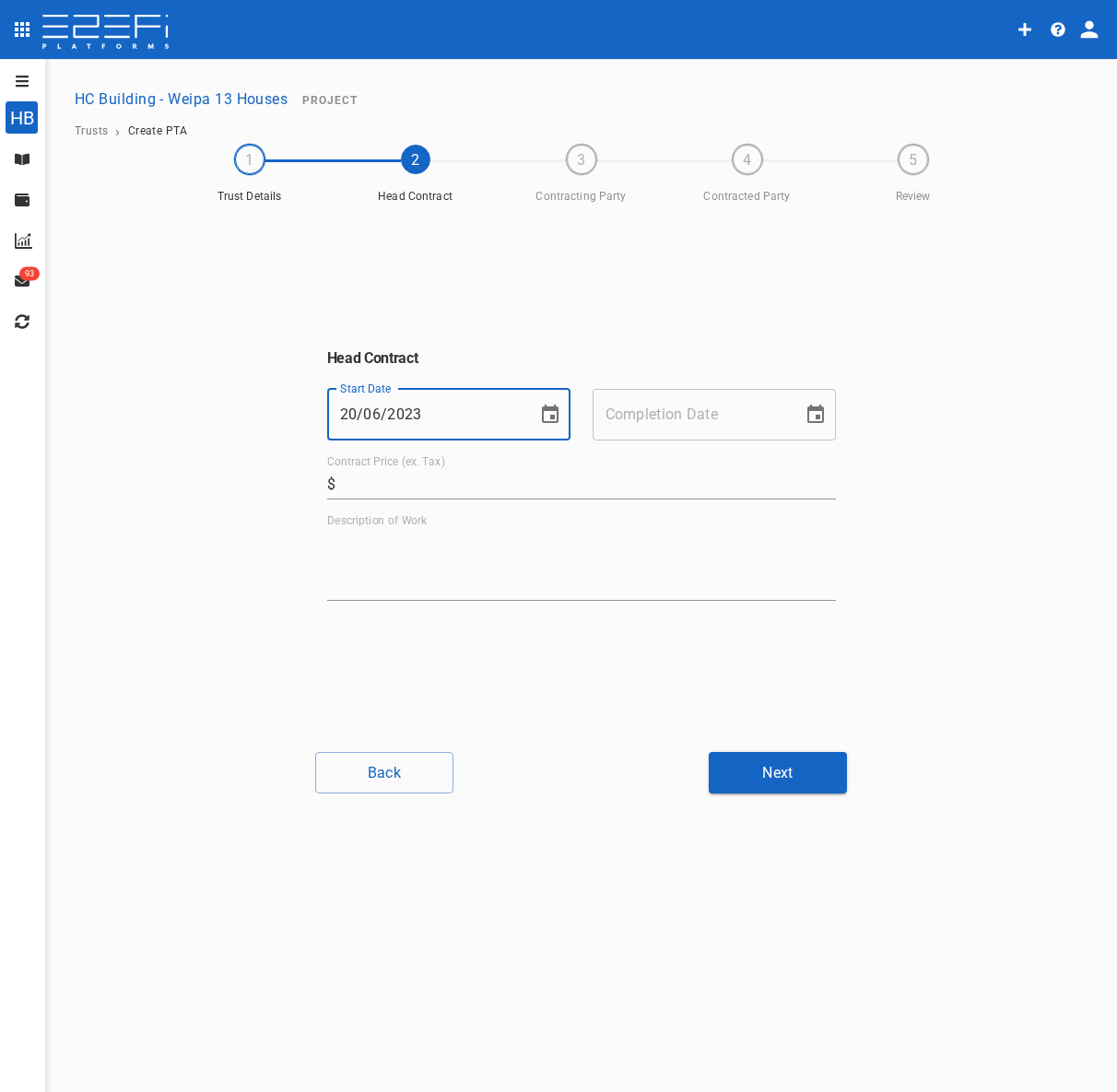type on "20/06/2023" 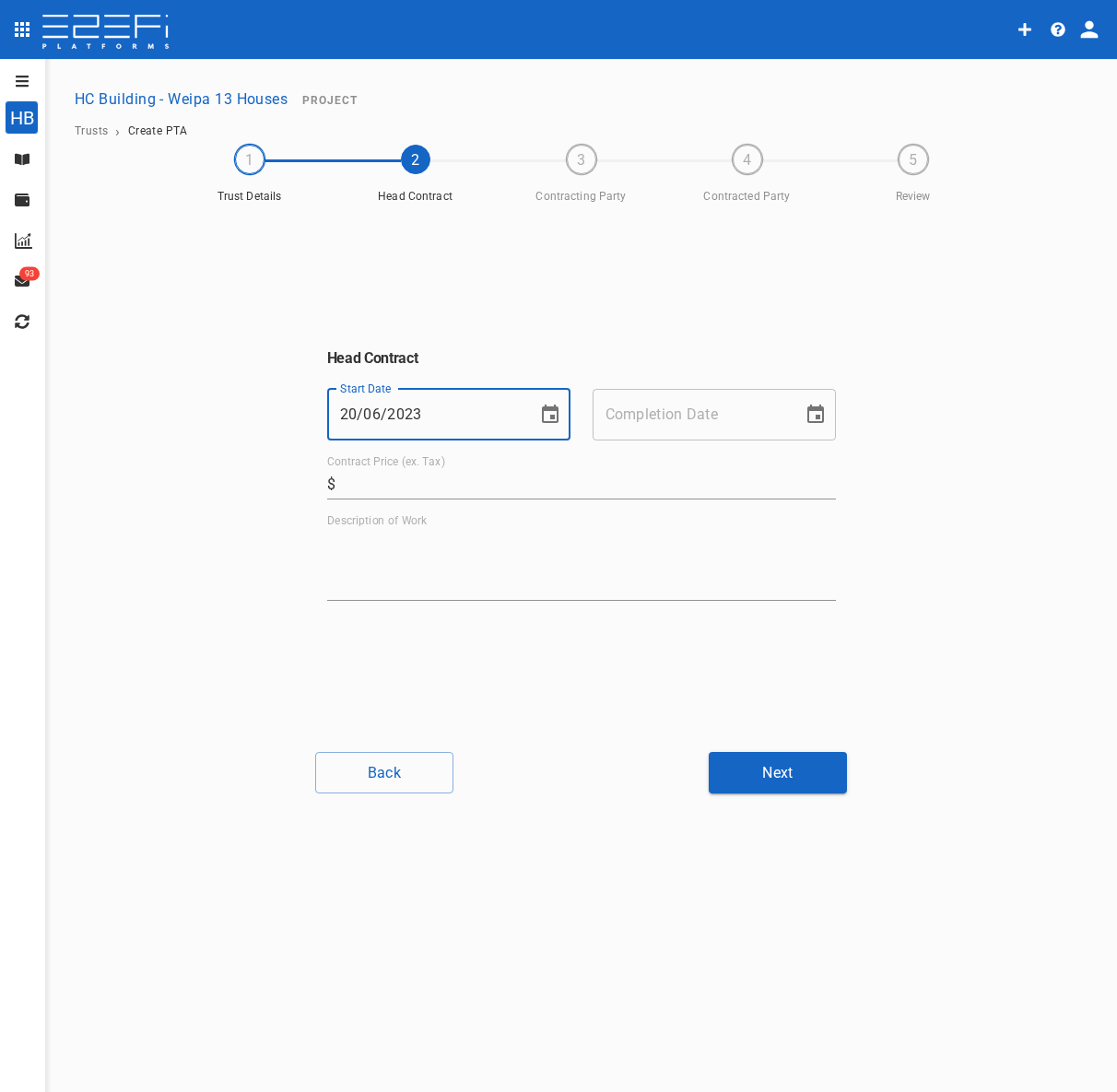 click on "Completion Date" at bounding box center [691, 415] 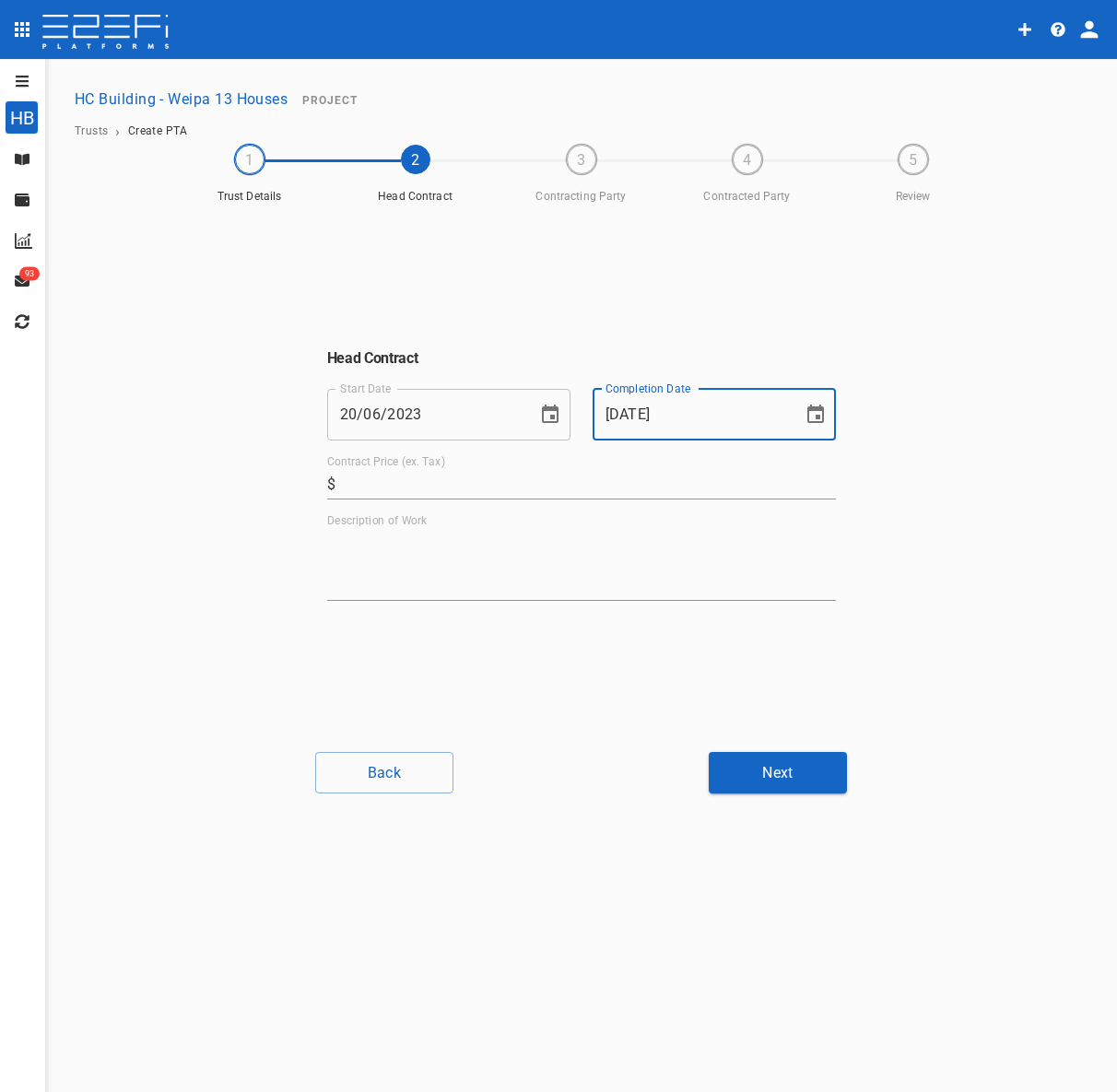 type on "05/11/2024" 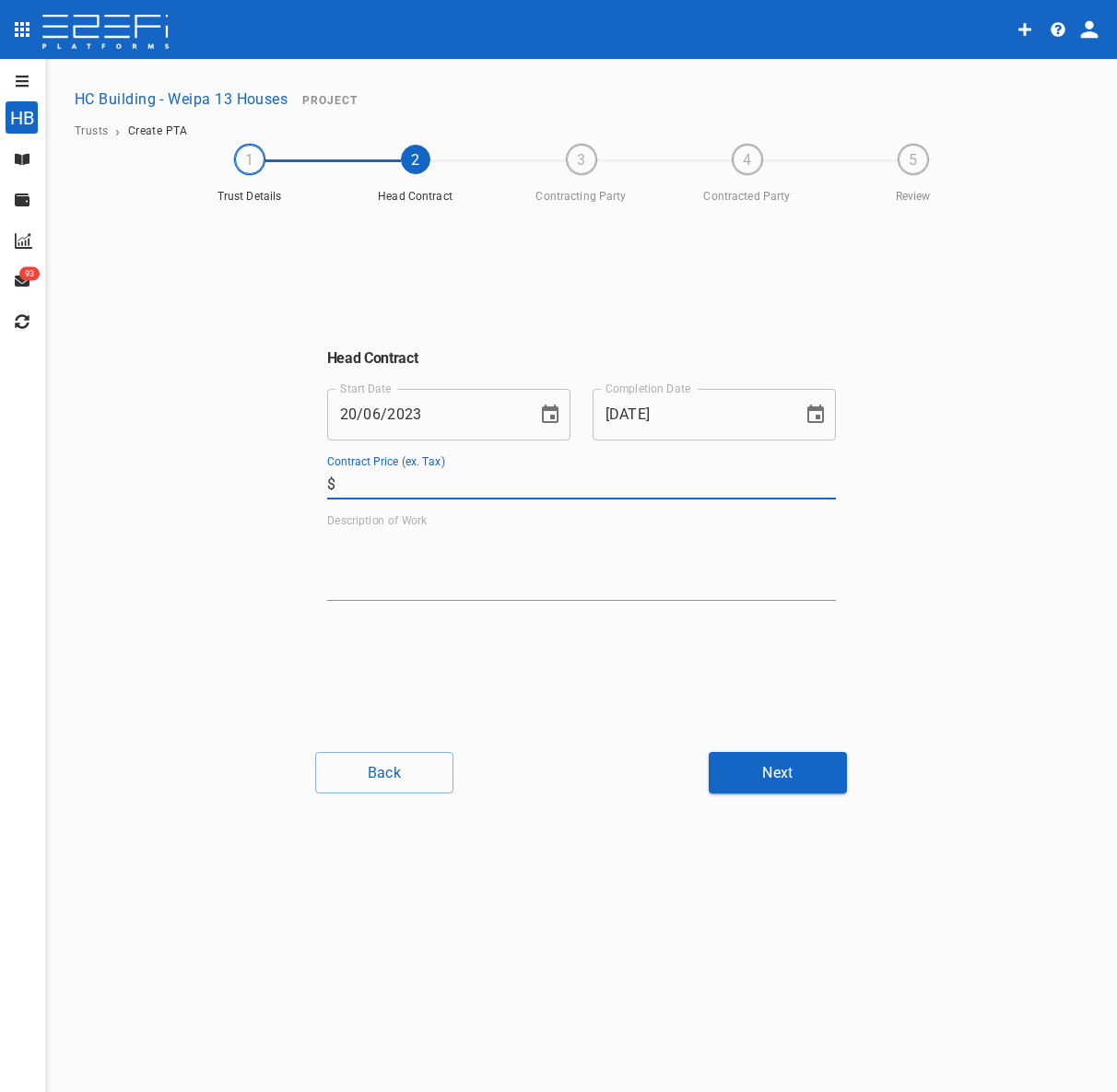 click on "Contract Price (ex. Tax)" at bounding box center (589, 485) 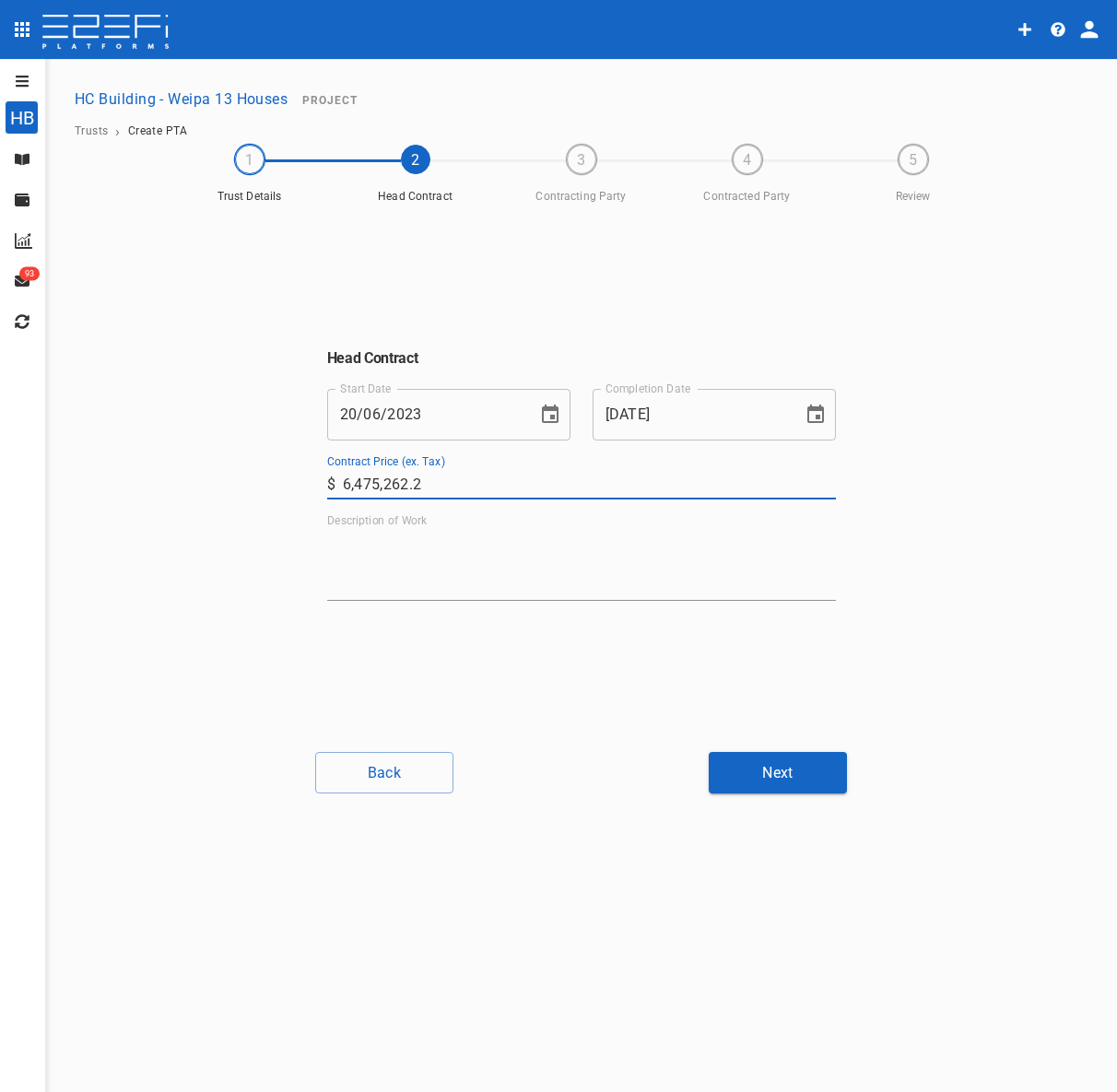 drag, startPoint x: 428, startPoint y: 480, endPoint x: 251, endPoint y: 496, distance: 177.72169 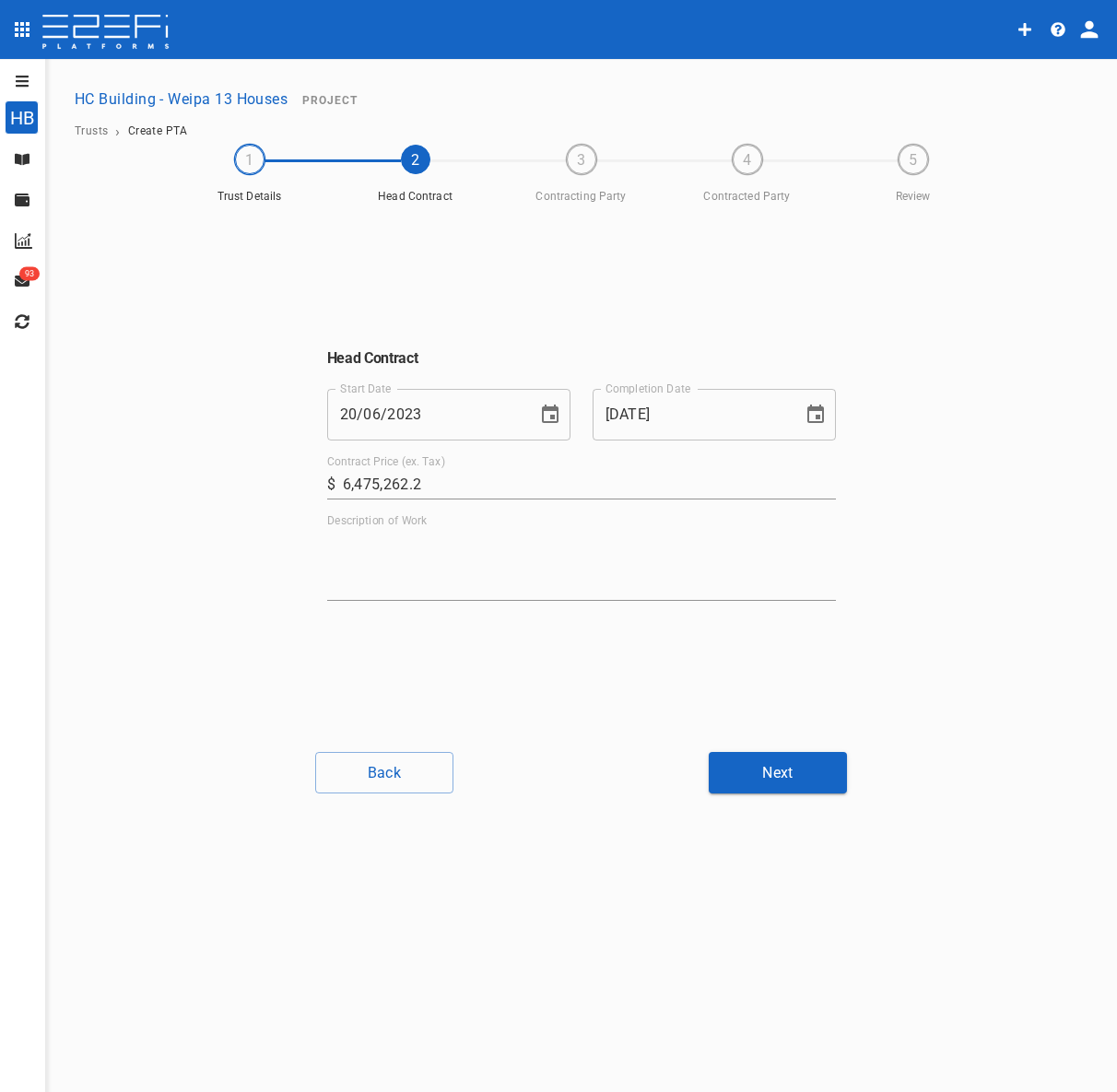 click on "6,475,262.2" at bounding box center (589, 485) 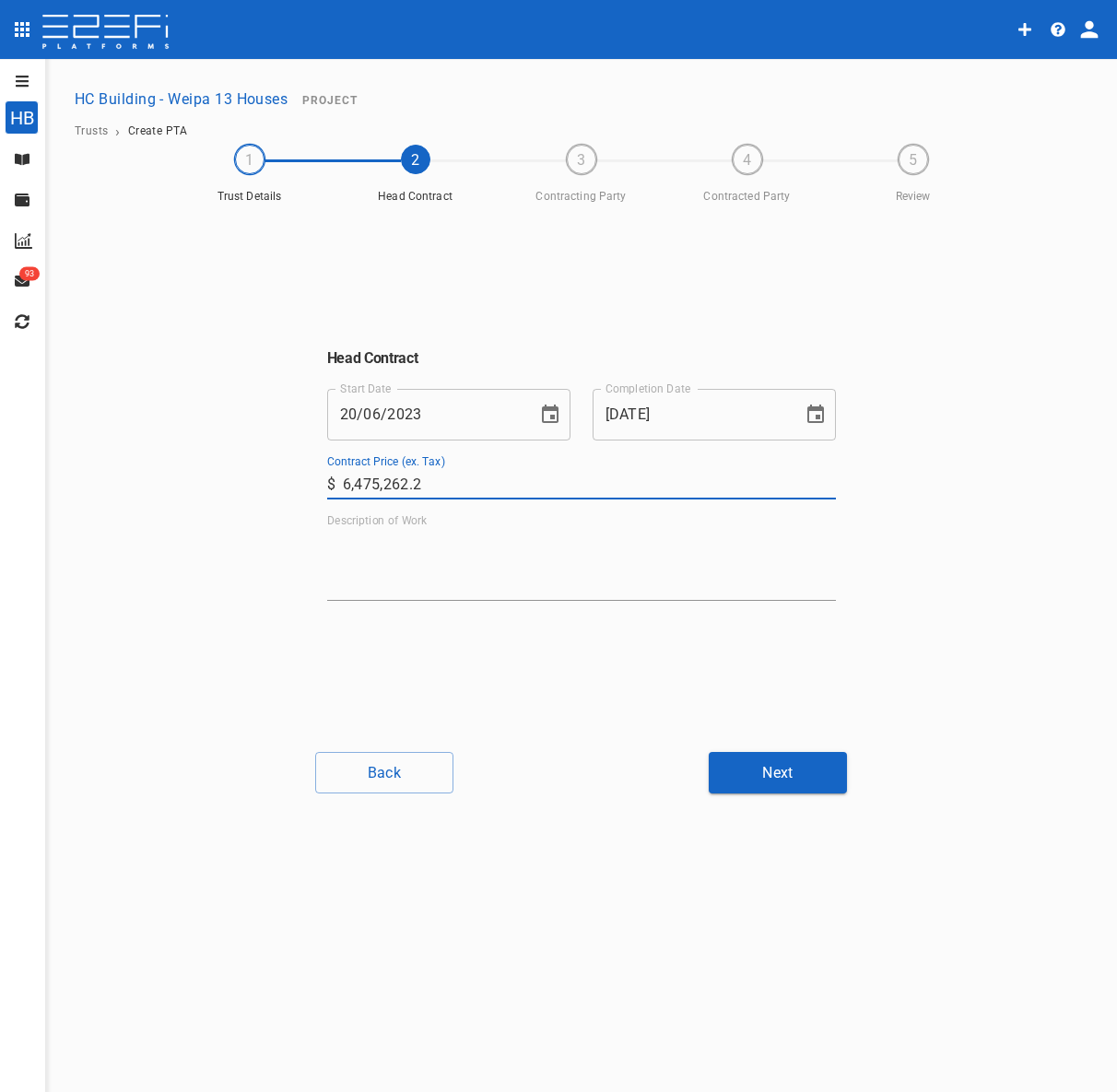 drag, startPoint x: 474, startPoint y: 487, endPoint x: 267, endPoint y: 459, distance: 208.88514 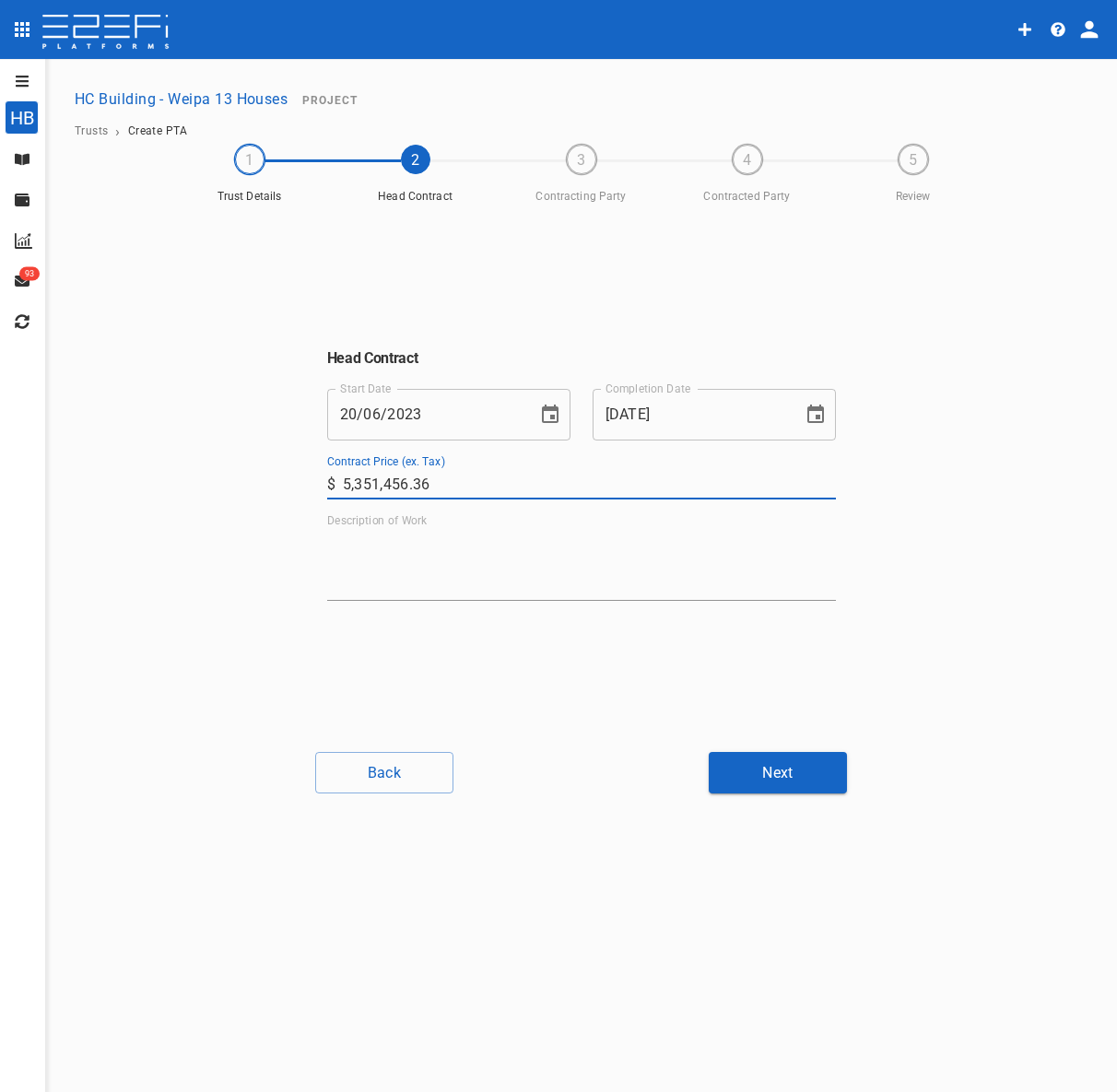 type on "5,351,456.36" 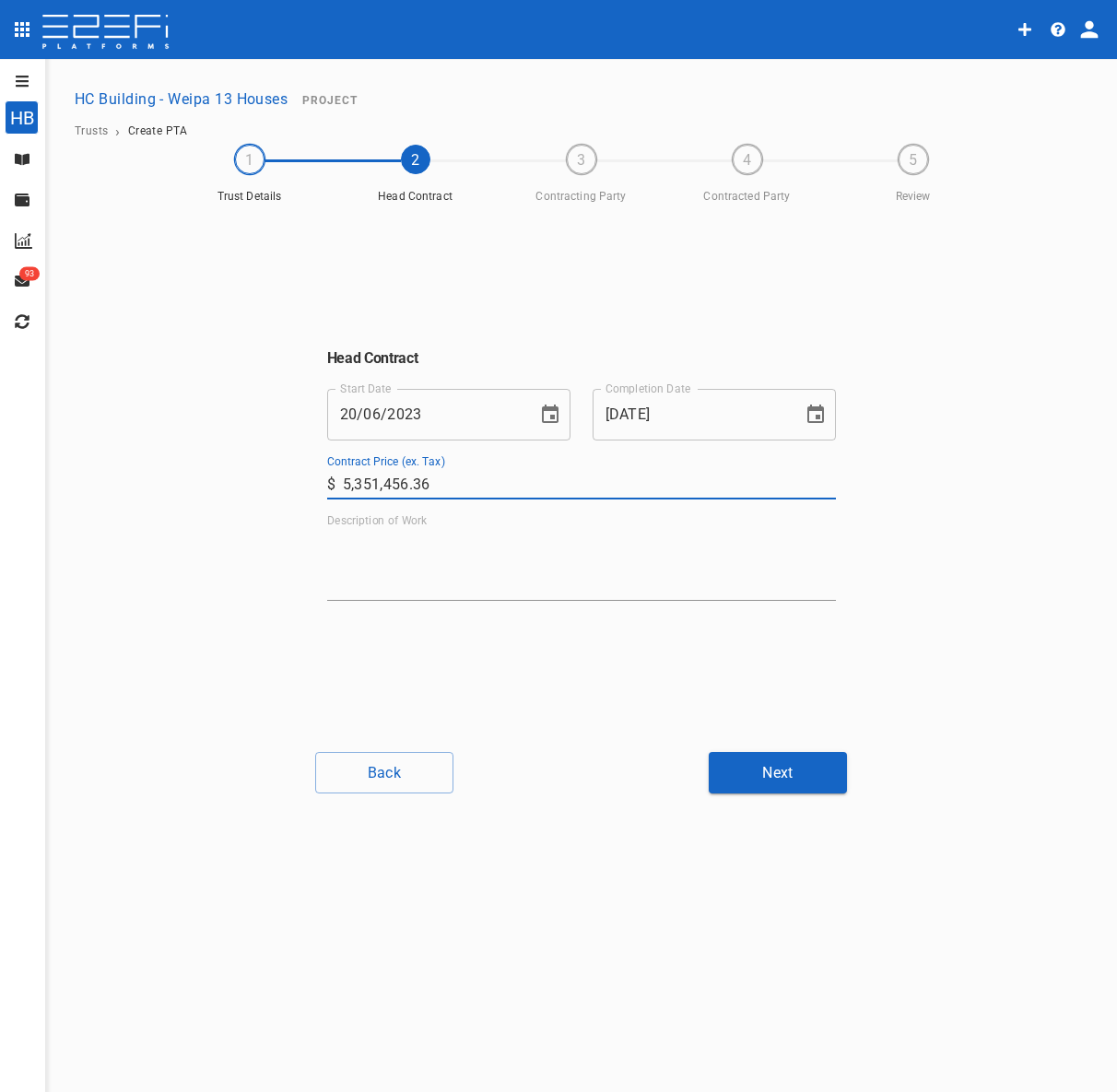 drag, startPoint x: 448, startPoint y: 474, endPoint x: 229, endPoint y: 440, distance: 221.62355 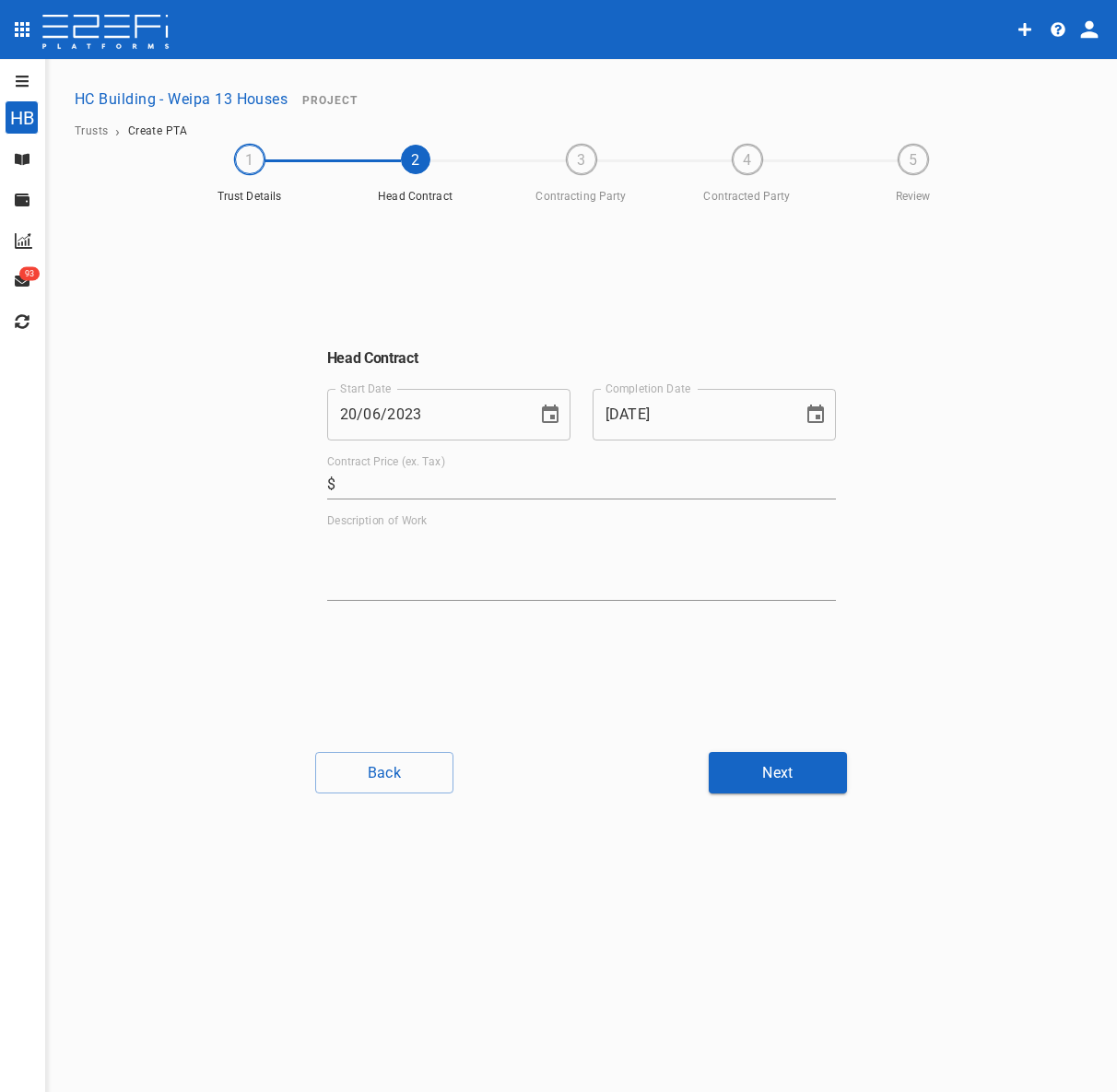 click on "Contract Price (ex. Tax)" at bounding box center (589, 485) 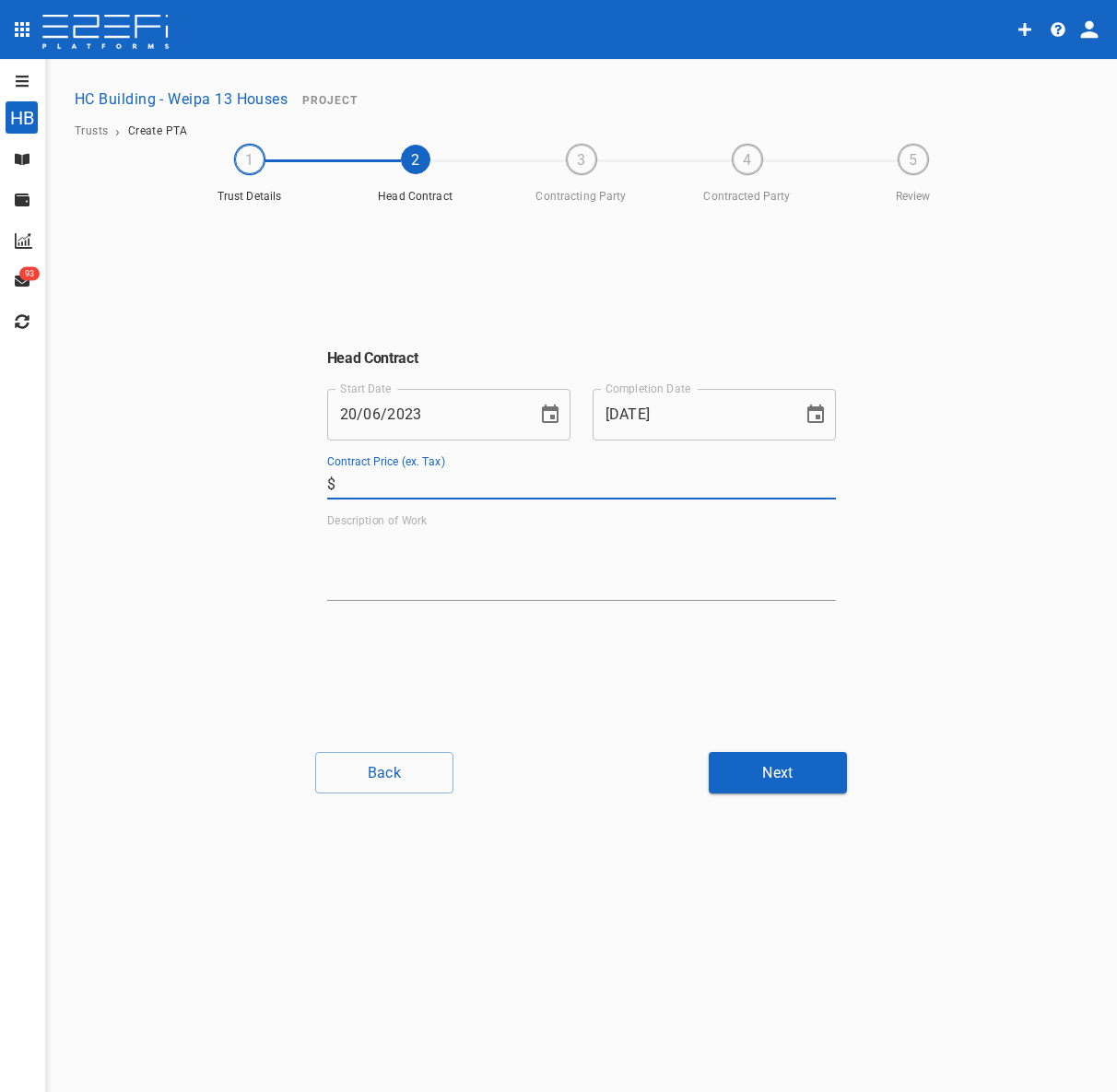 paste on "5,886,602" 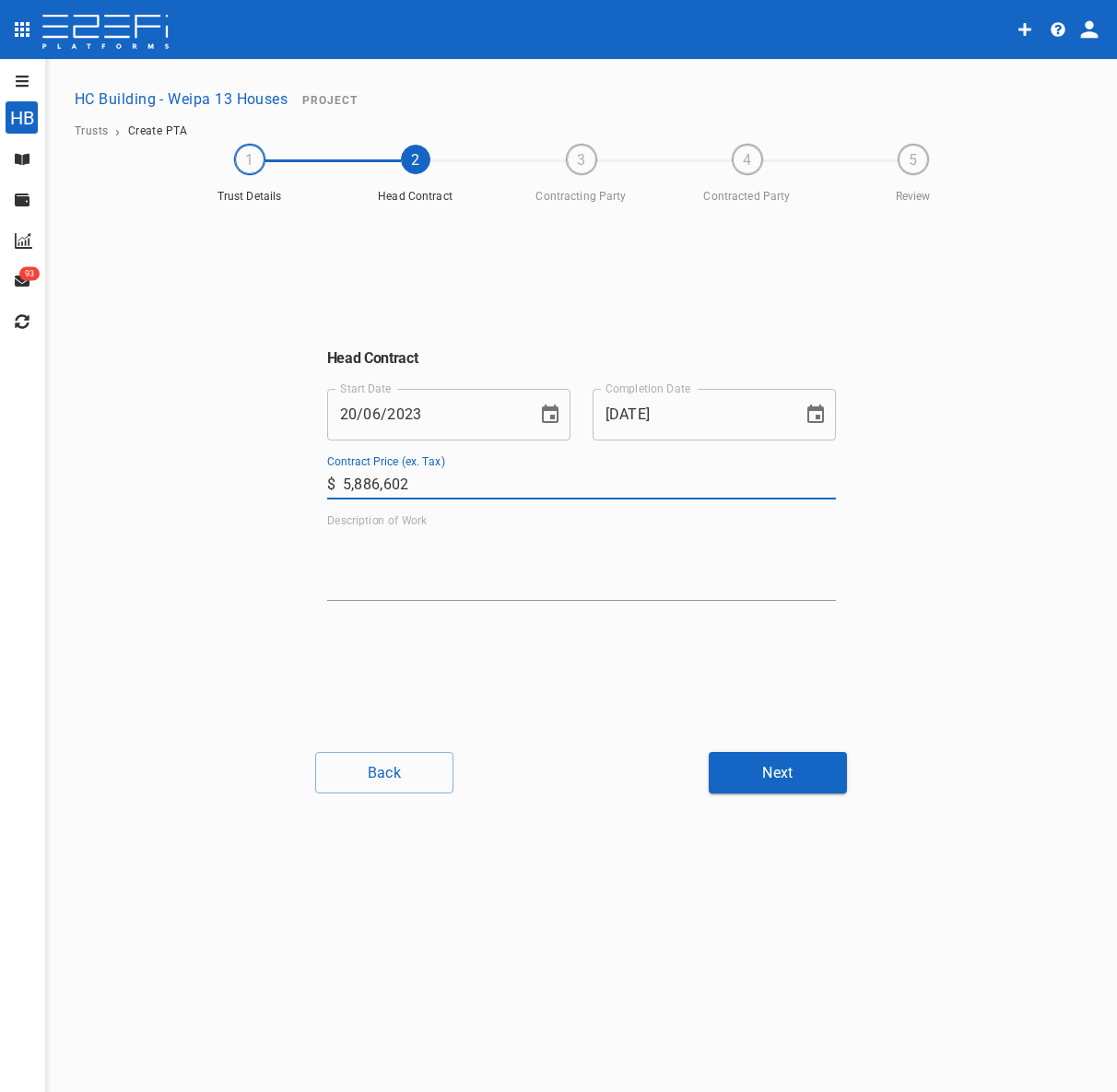 type on "5,886,602" 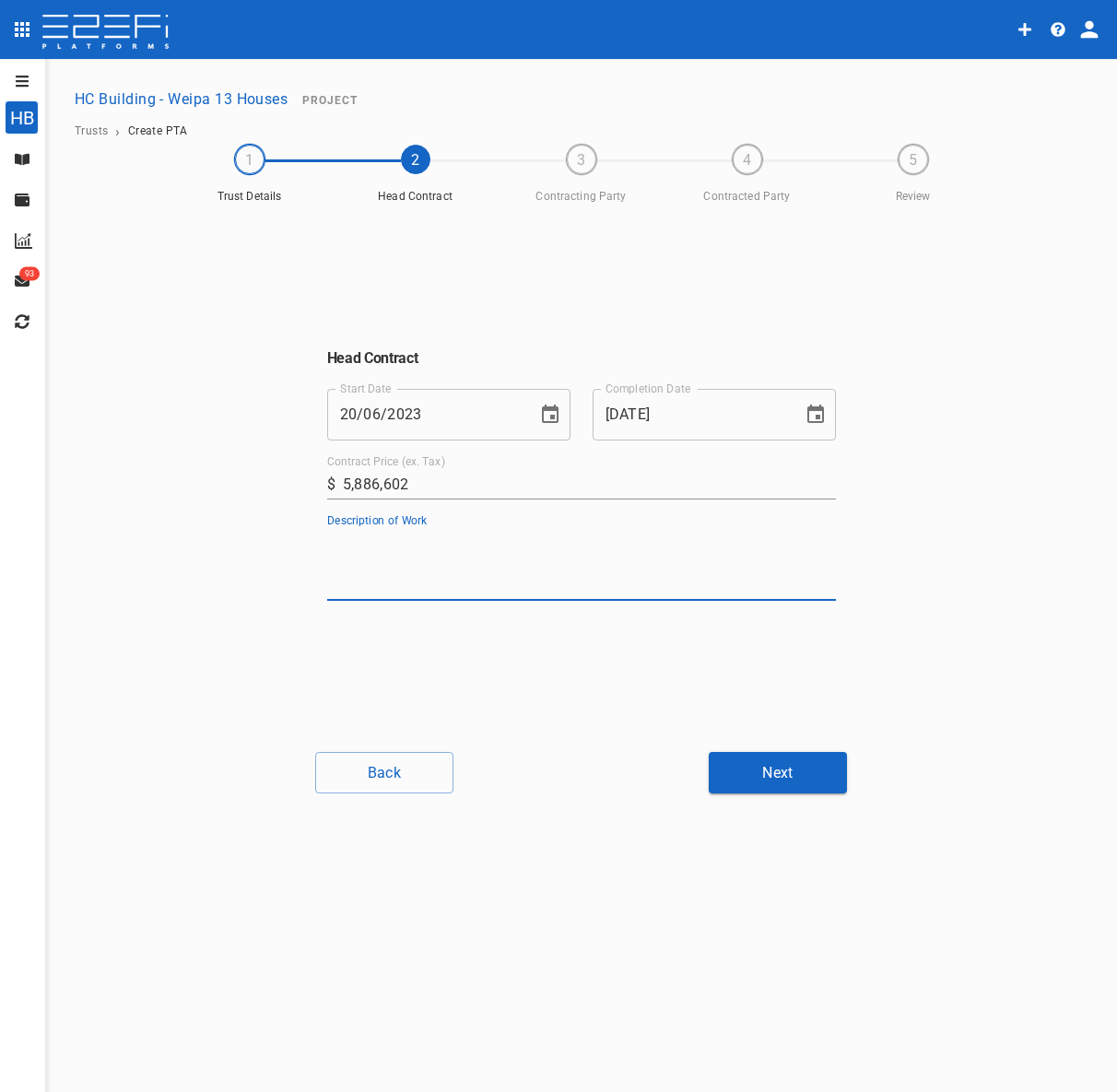 click on "Description of Work" at bounding box center [582, 564] 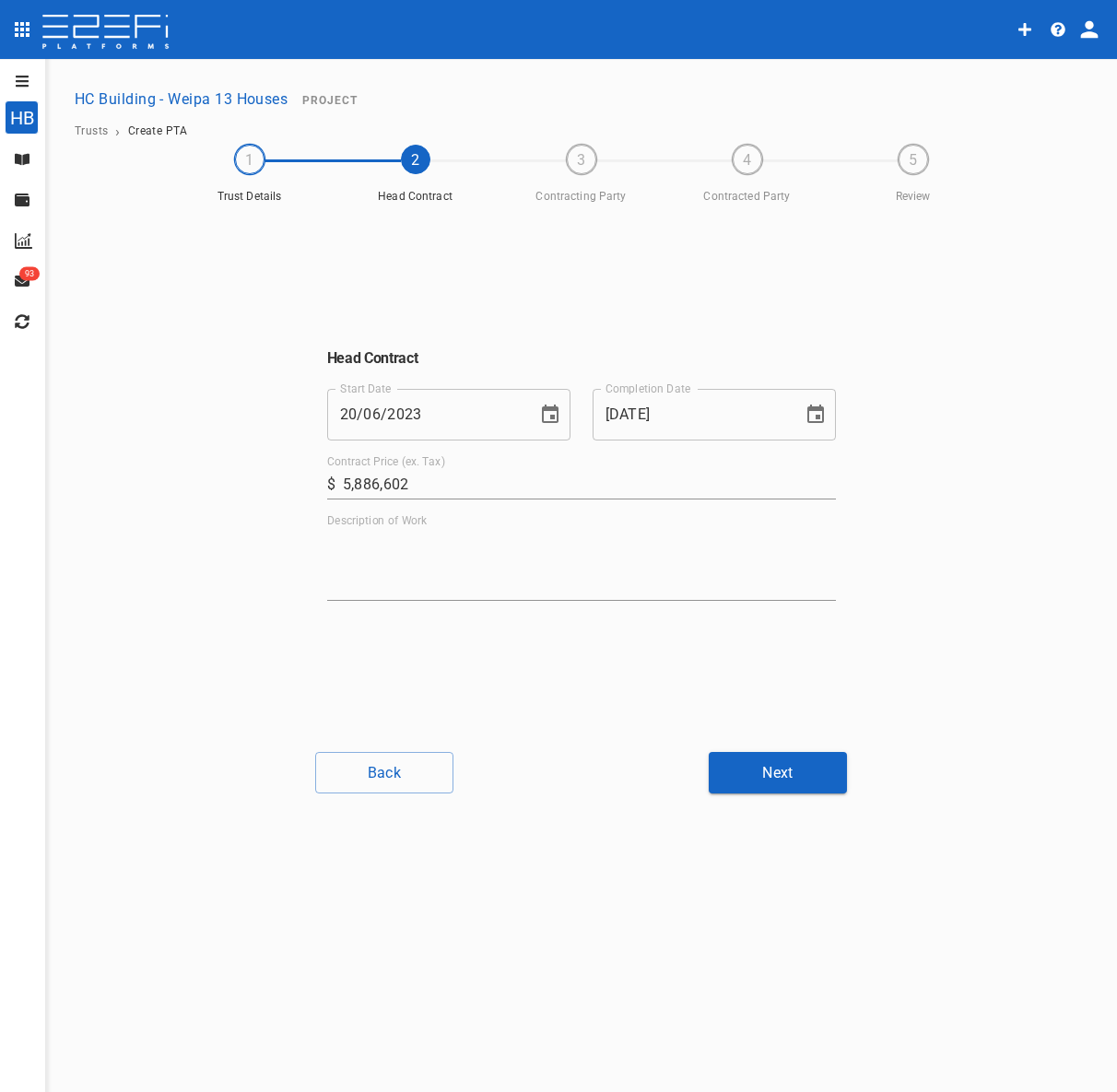 click on "Description of Work" at bounding box center (582, 564) 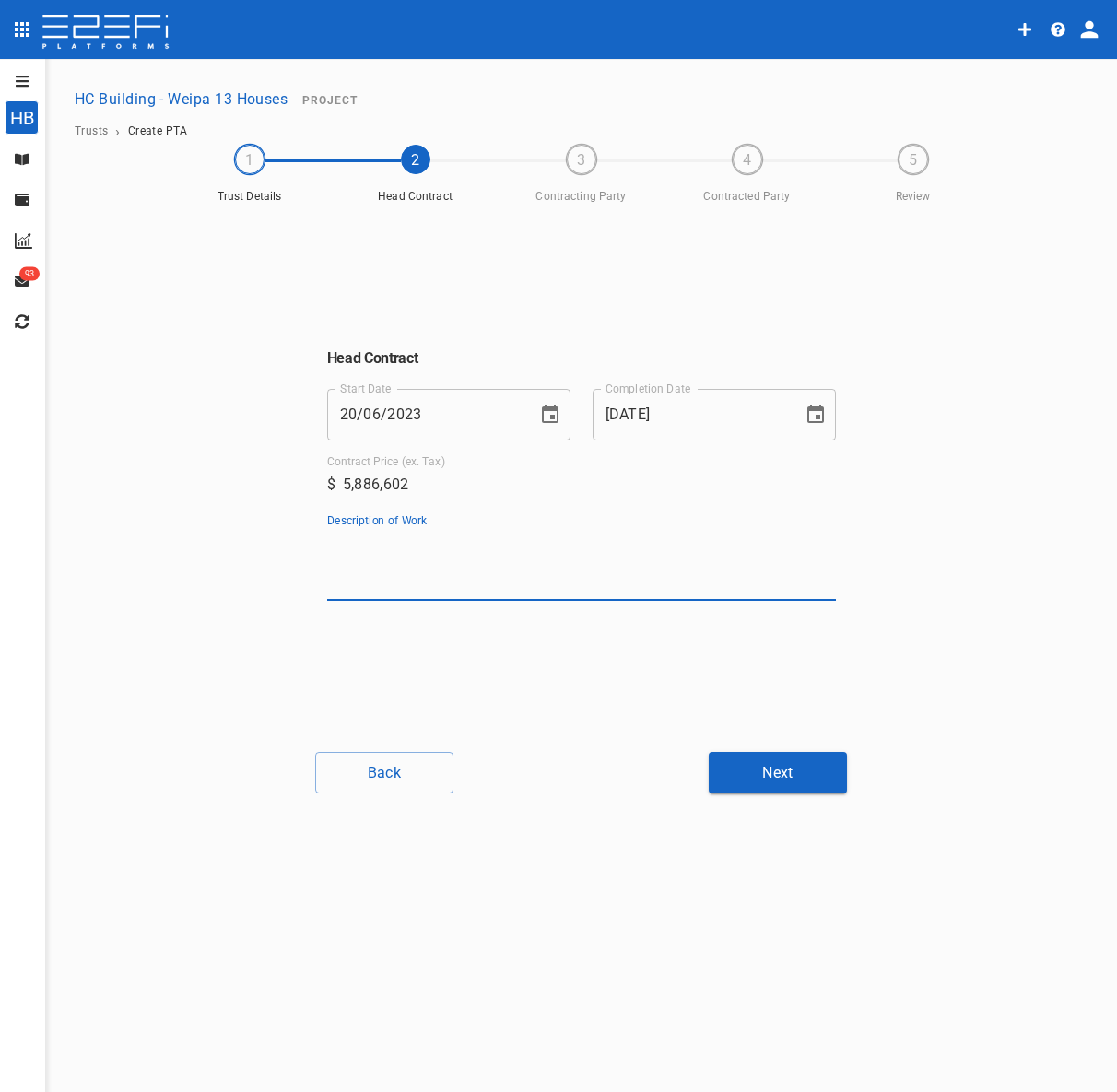 paste on "Document & Construct 3x2 bed + 15x1 bed apartments
396 Severin Street, Parramatta Park" 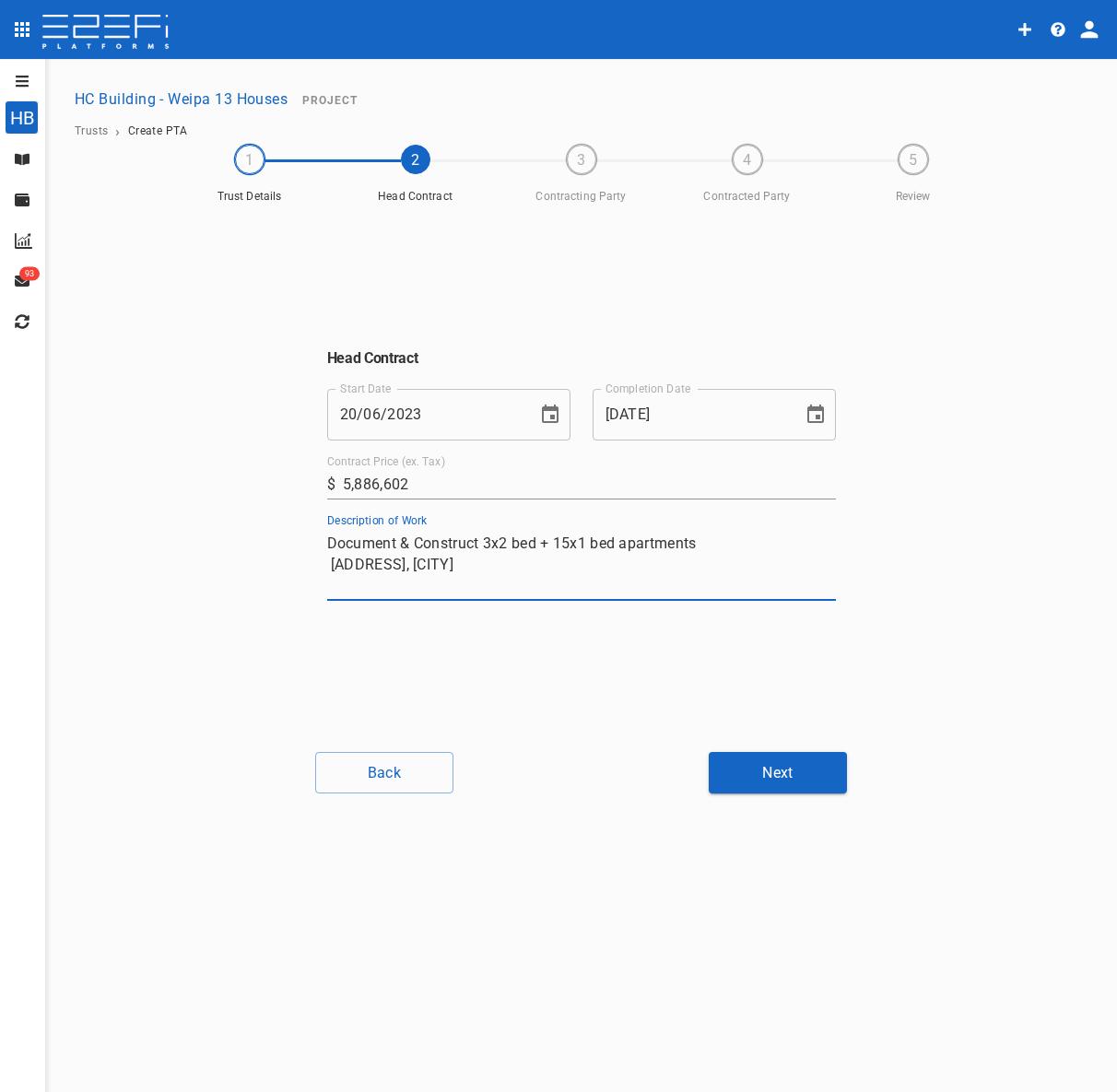 click on "Document & Construct 3x2 bed + 15x1 bed apartments
396 Severin Street, Parramatta Park" at bounding box center (582, 564) 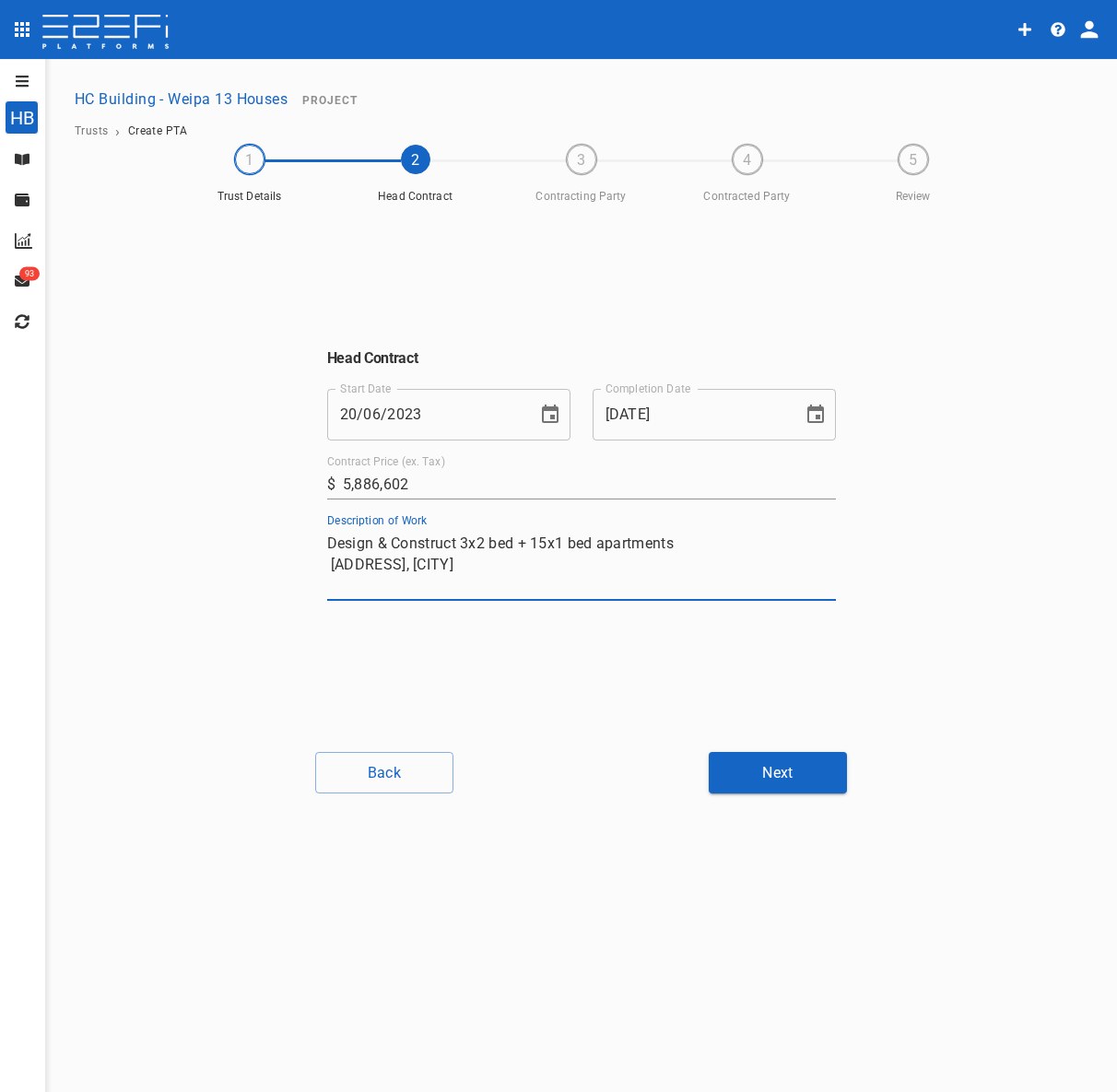 type on "Design & Construct 3x2 bed + 15x1 bed apartments
396 Severin Street, Parramatta Park" 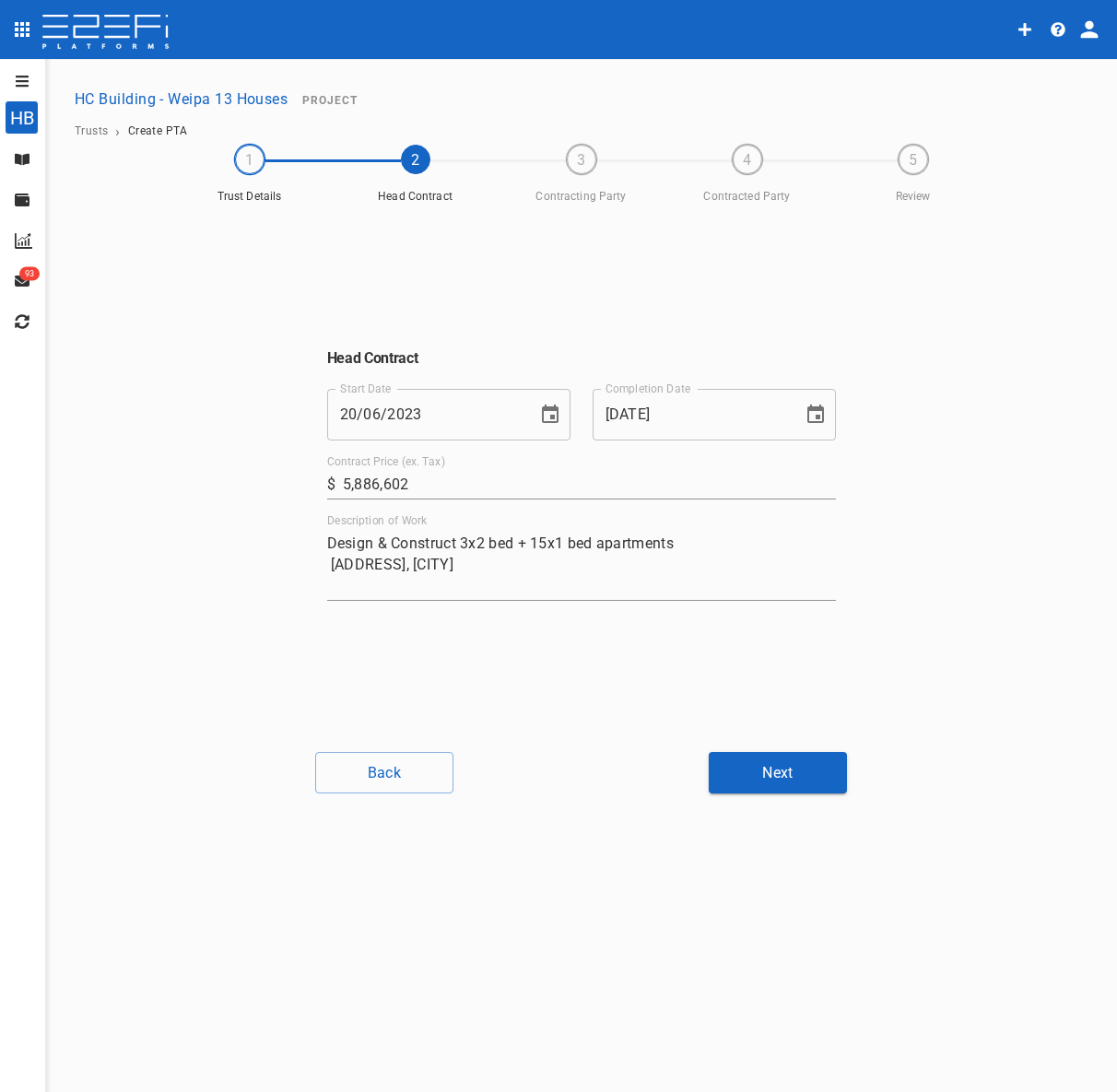 click on "Head Contract Start Date 20/06/2023 Start Date Completion Date 05/11/2024 Completion Date Contract Price (ex. Tax) ​ $ 5,886,602 Description of Work Design & Construct 3x2 bed + 15x1 bed apartments
396 Severin Street, Parramatta Park x" at bounding box center (582, 475) 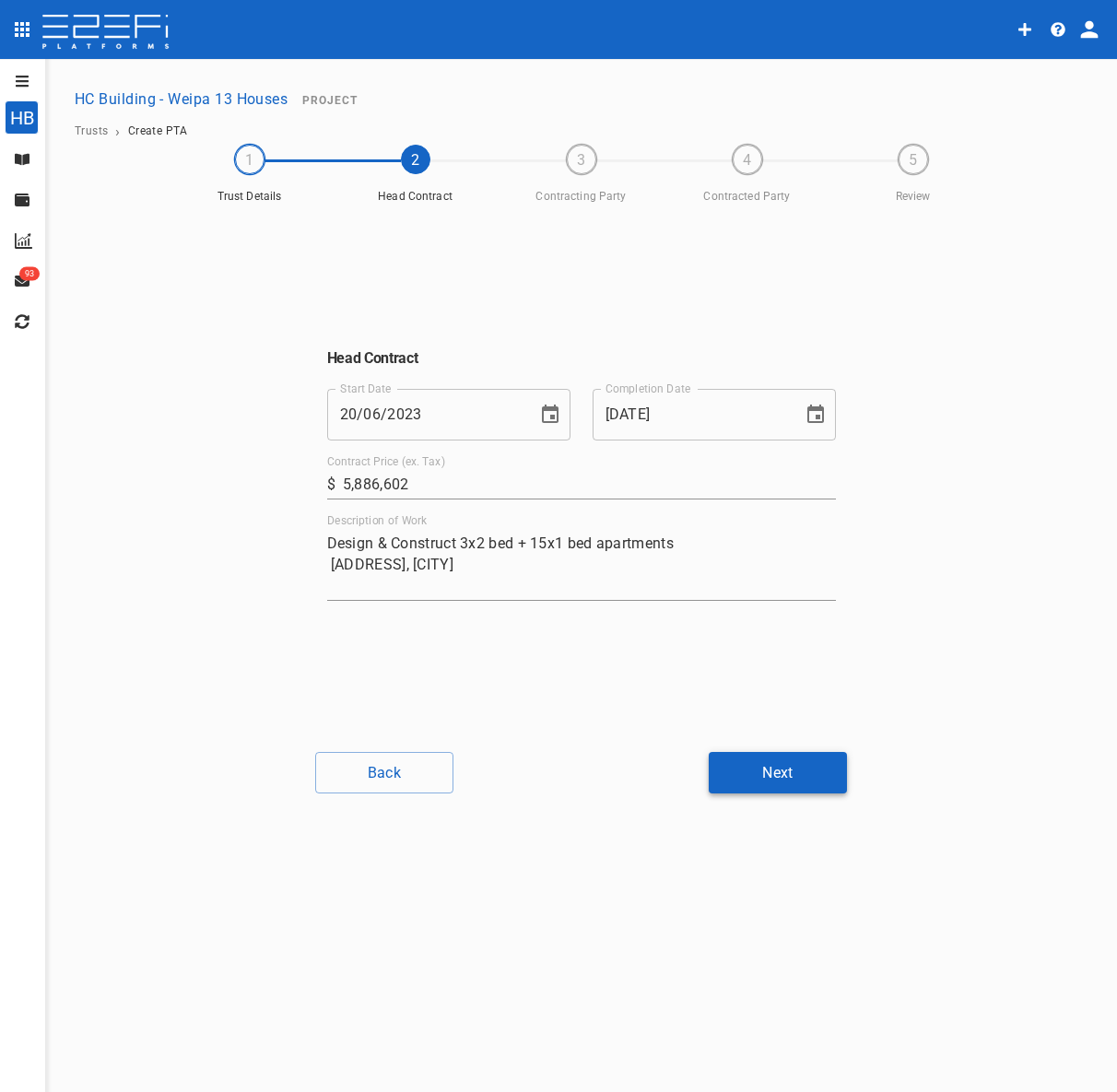 click on "Next" at bounding box center (778, 772) 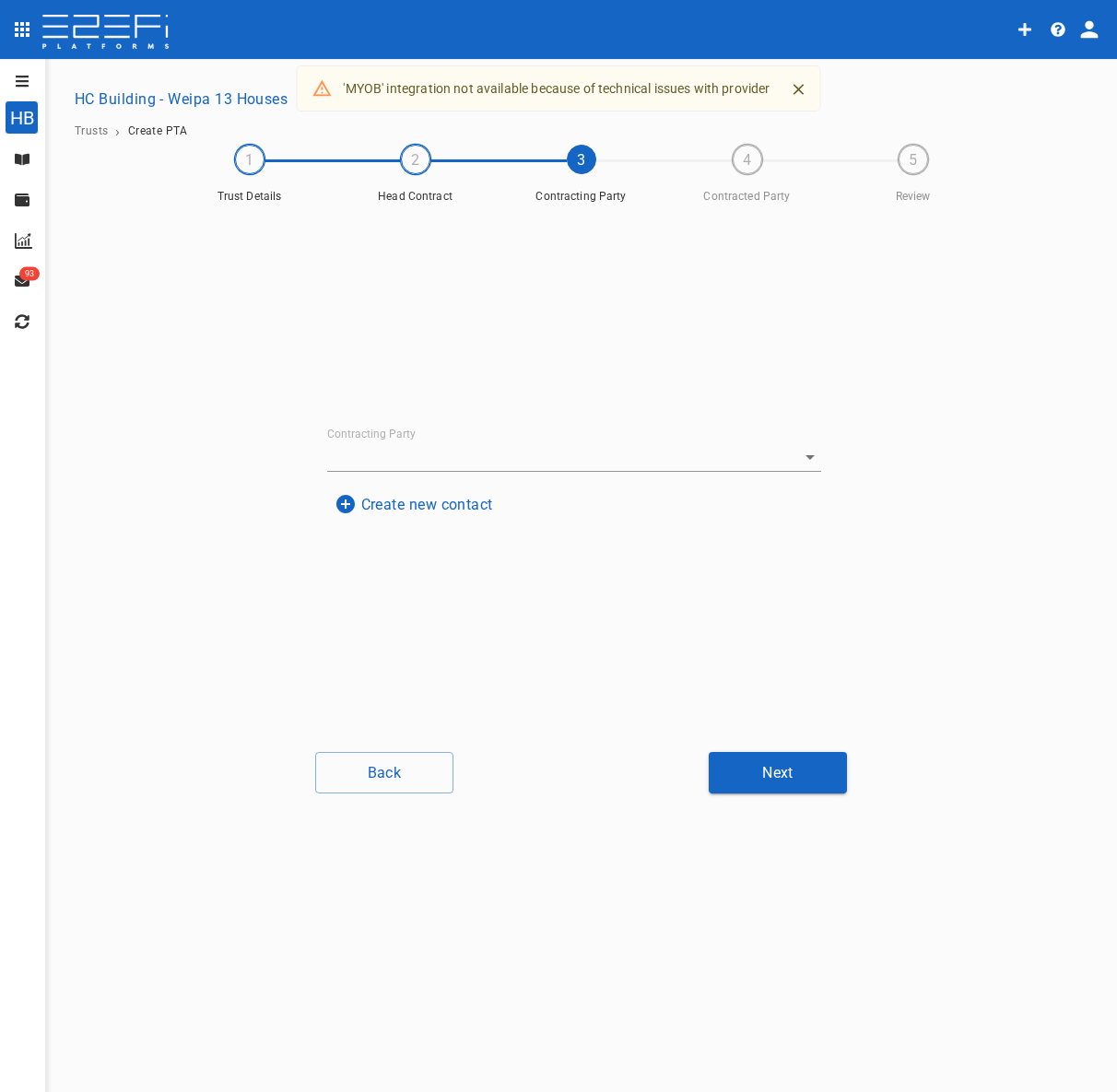 click at bounding box center [799, 89] 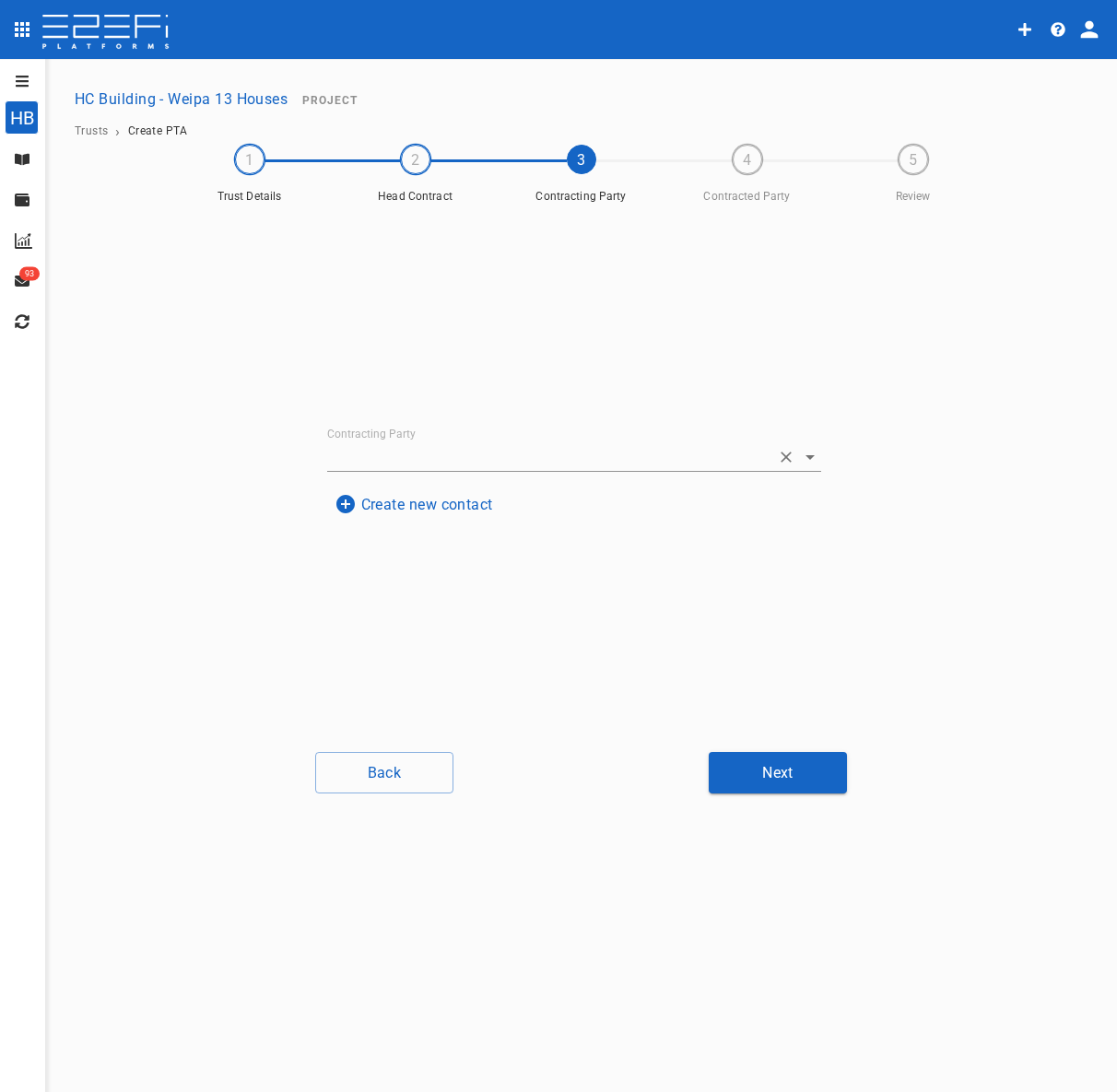 click on "Contracting Party" at bounding box center (548, 456) 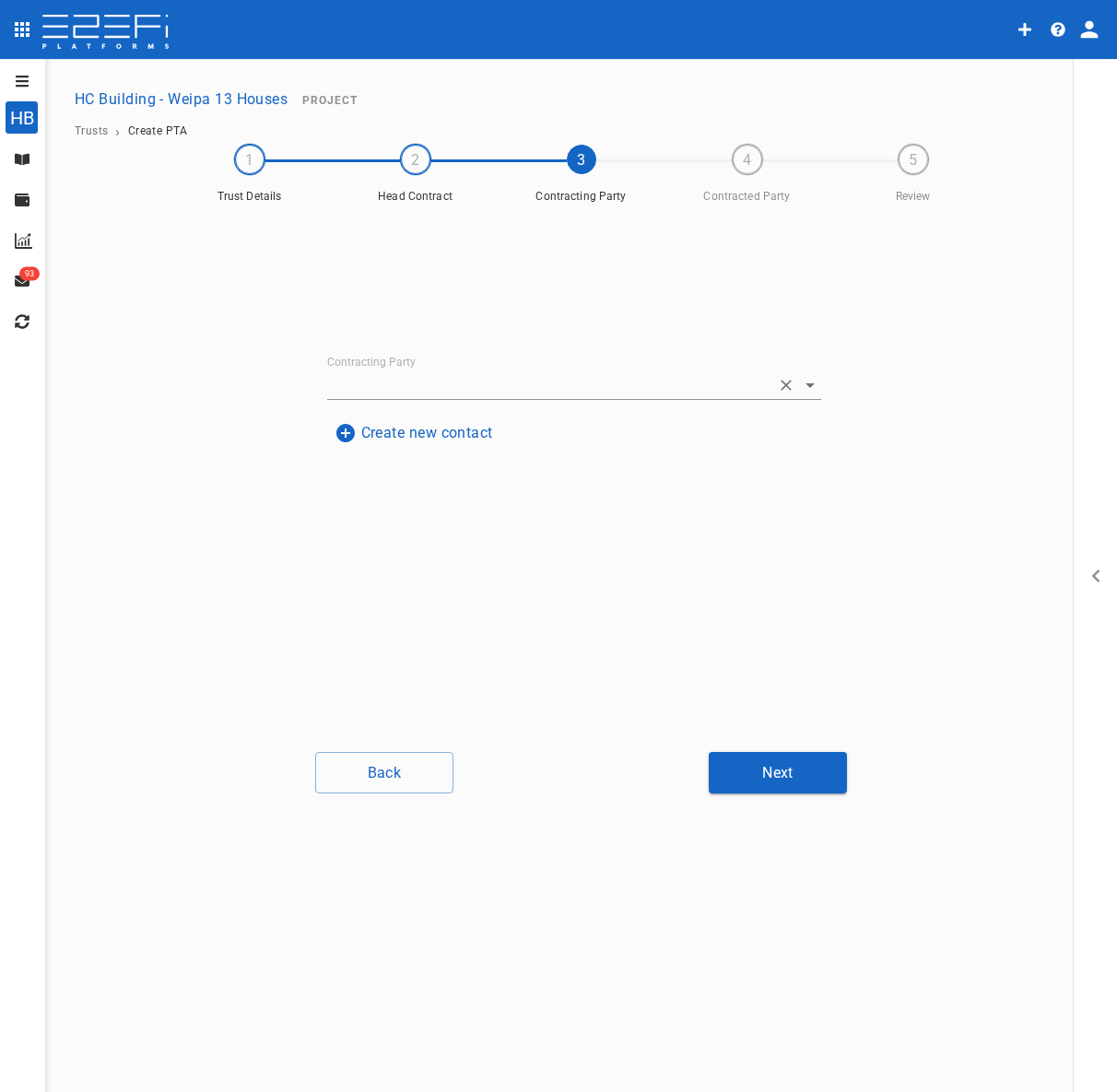 click on "Contracting Party" at bounding box center [548, 384] 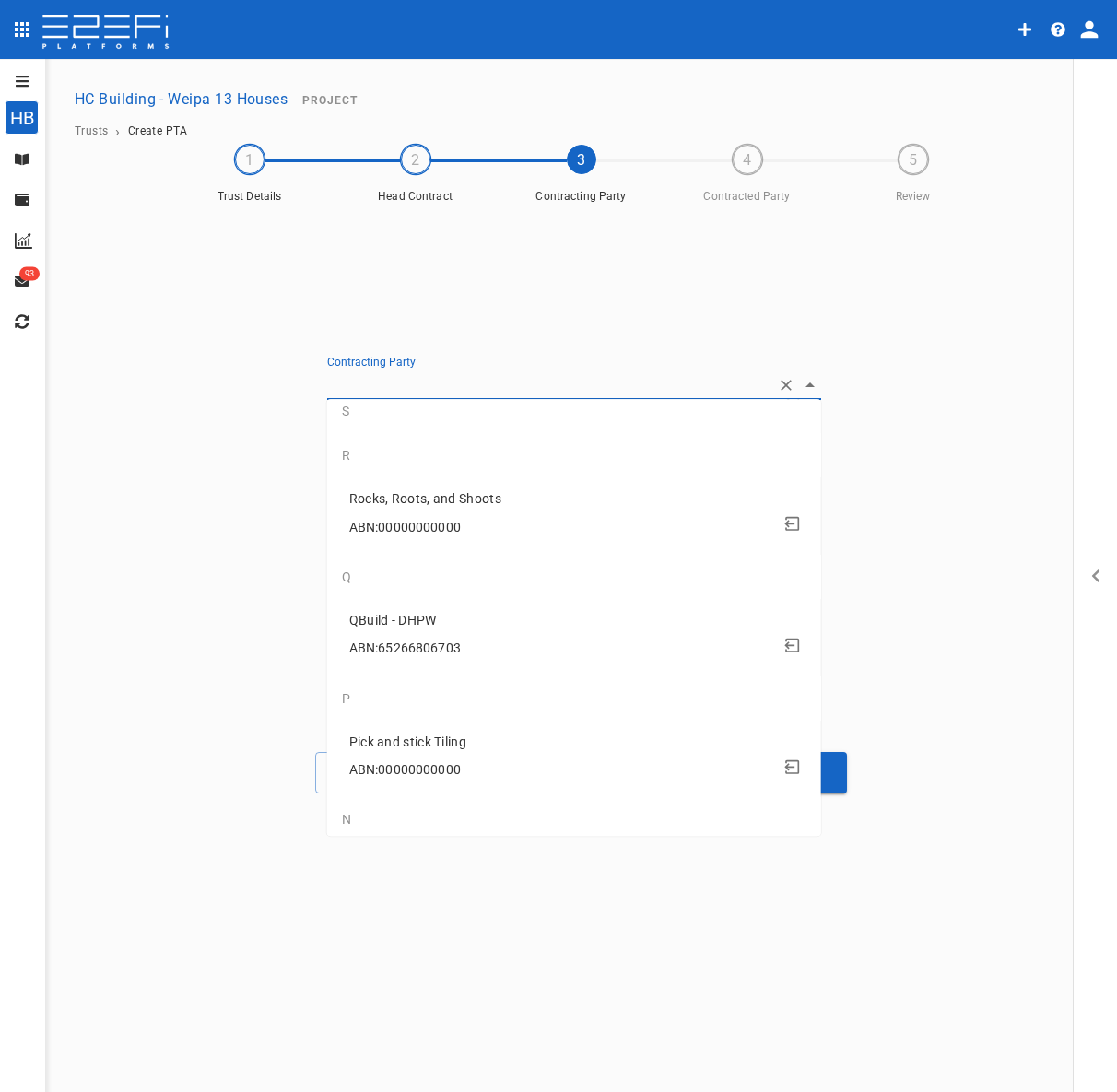 scroll, scrollTop: 1843, scrollLeft: 0, axis: vertical 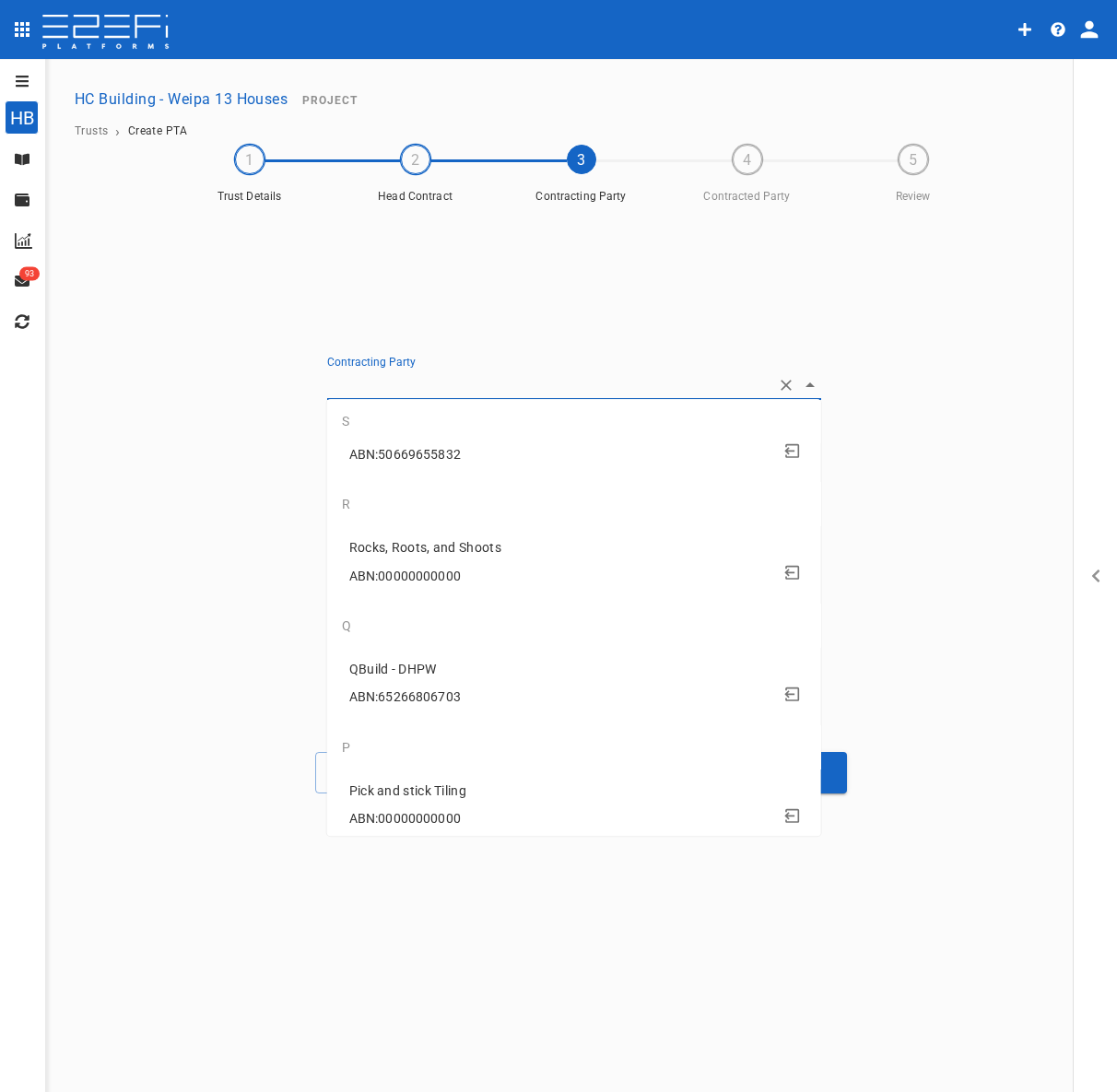 click on "ABN:  65266806703" at bounding box center [578, 697] 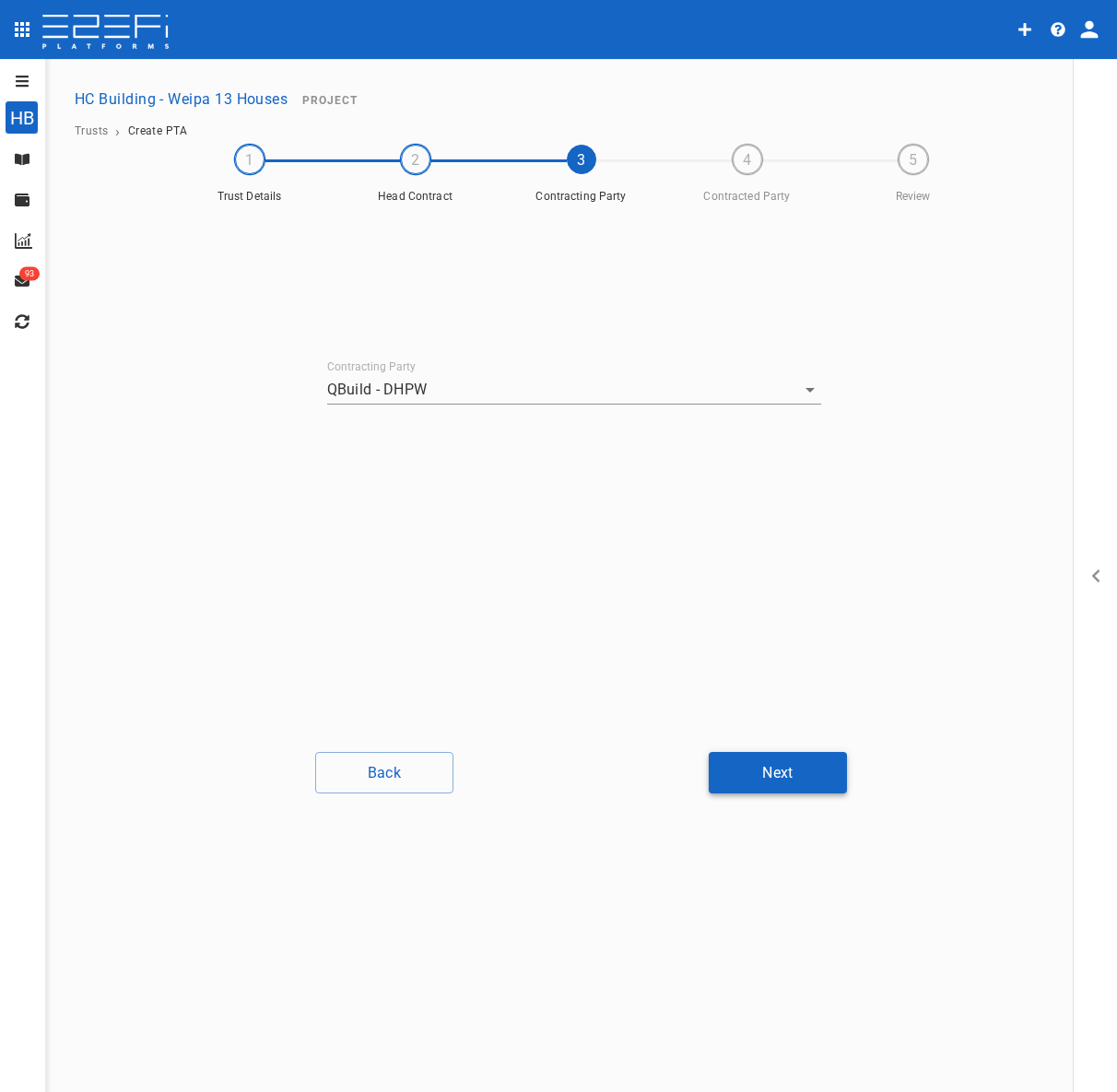 click on "Next" at bounding box center (778, 772) 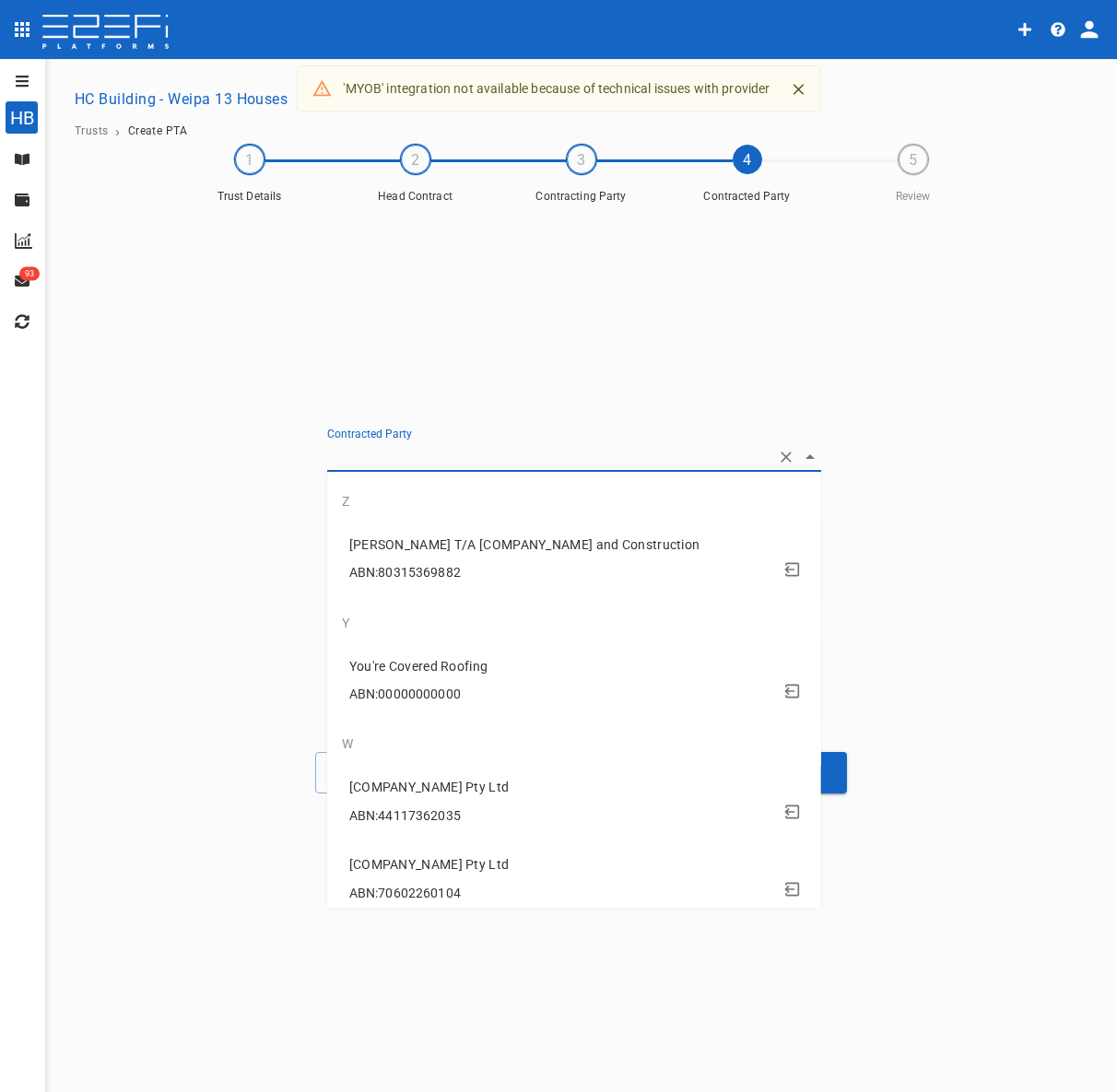 click on "Contracted Party" at bounding box center (548, 456) 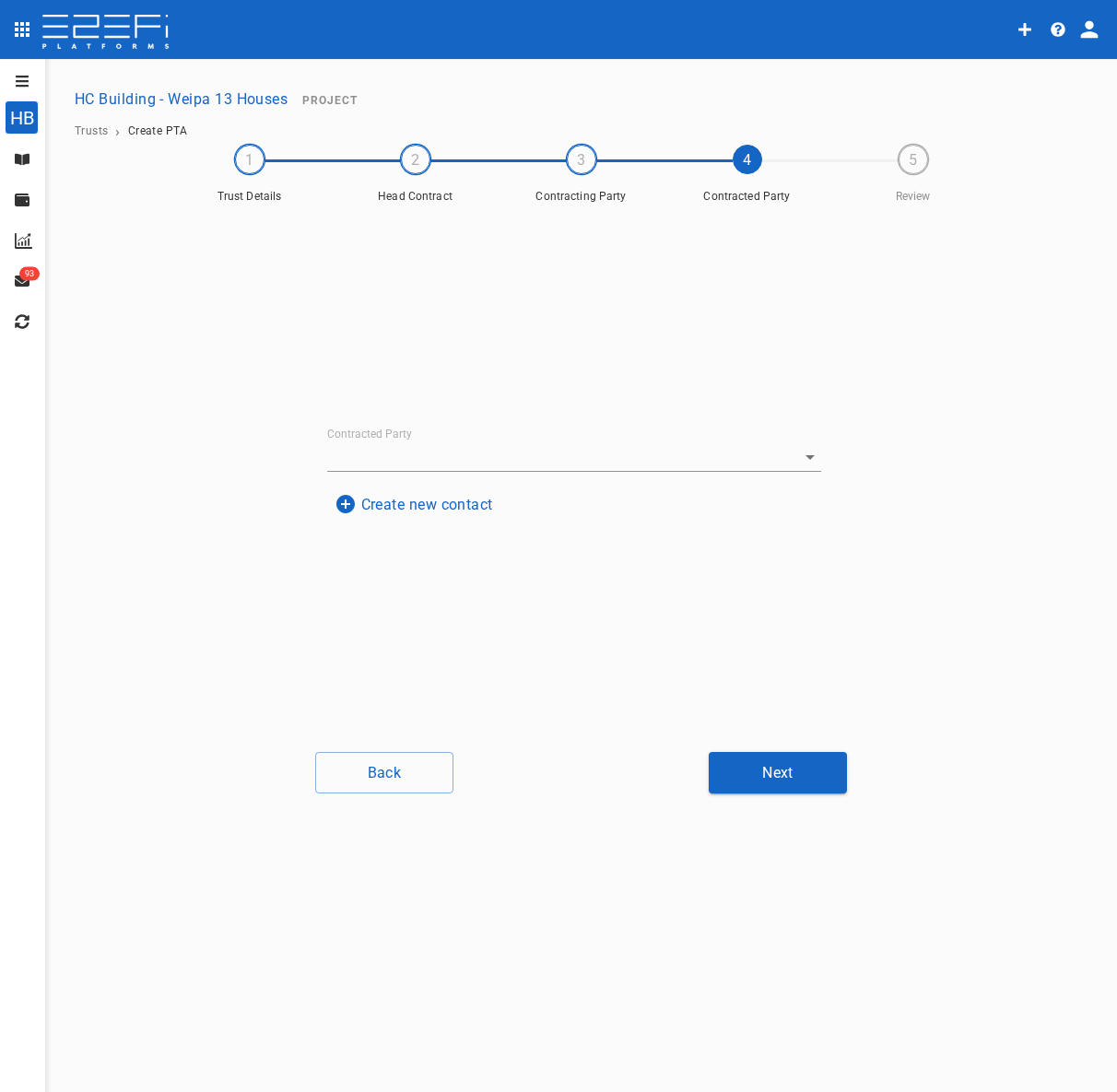 click on "Contracted Party" at bounding box center [548, 456] 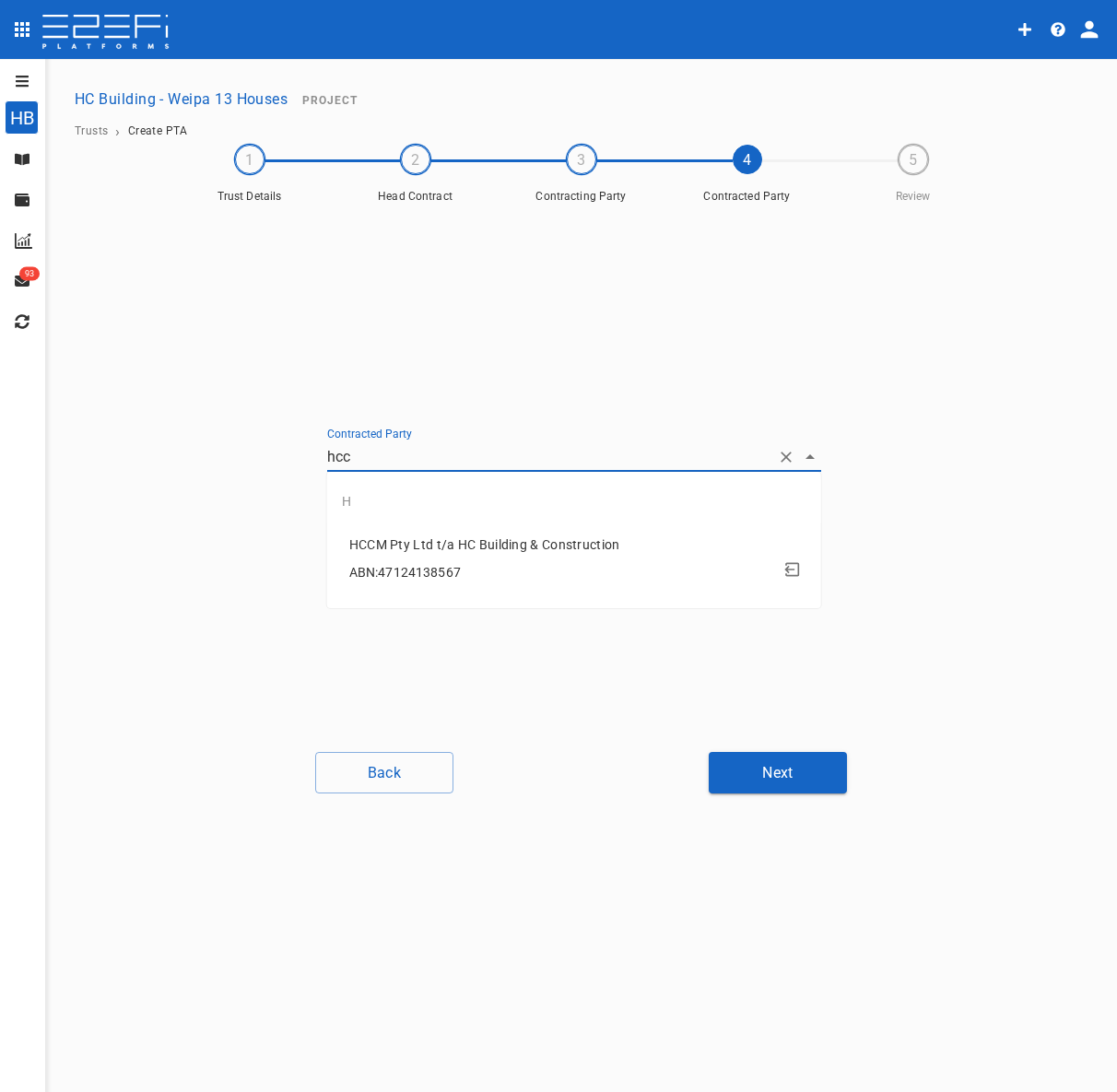 click on "HCCM Pty Ltd t/a HC Building & Construction" at bounding box center (485, 545) 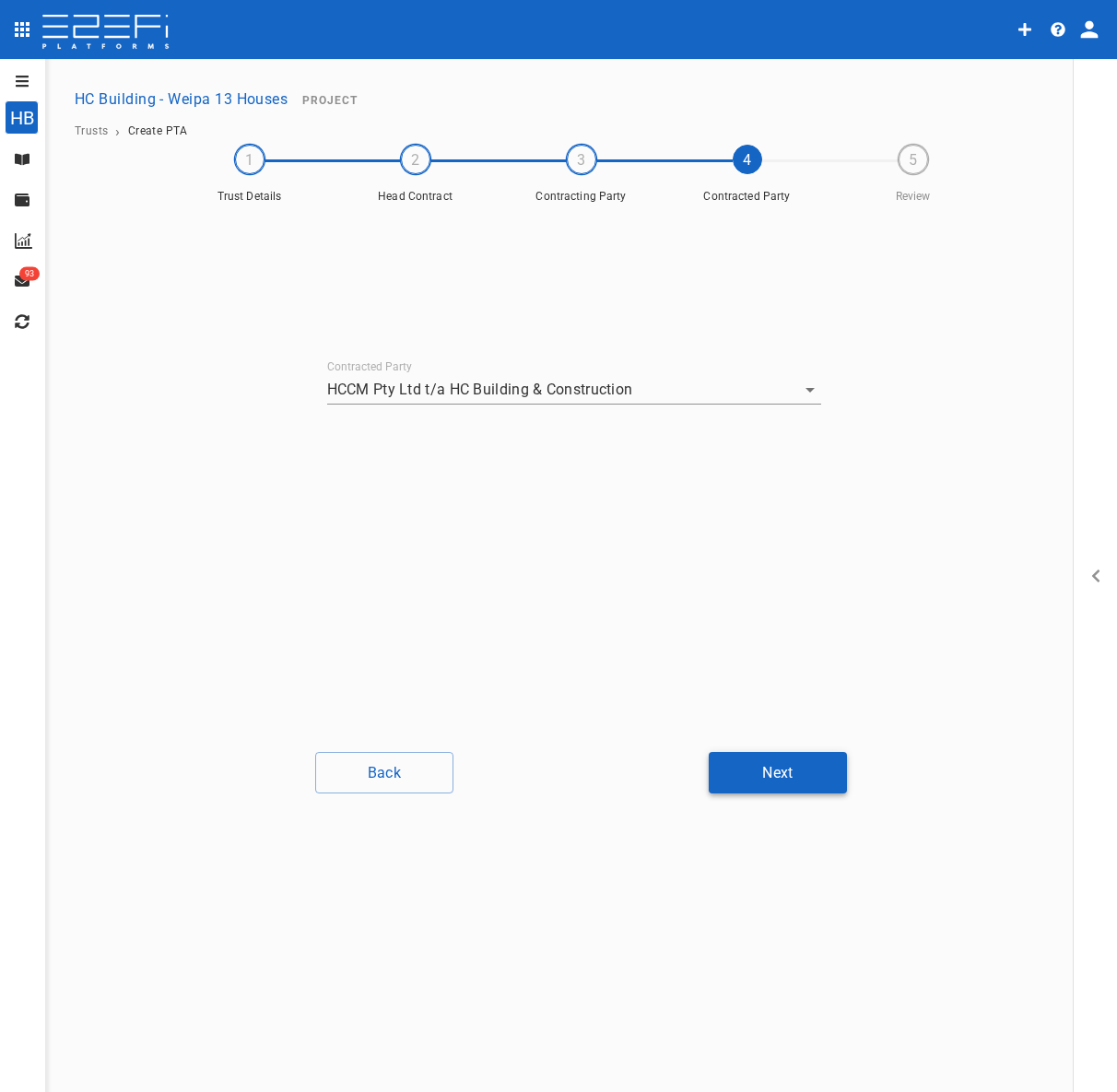 click on "Next" at bounding box center (778, 772) 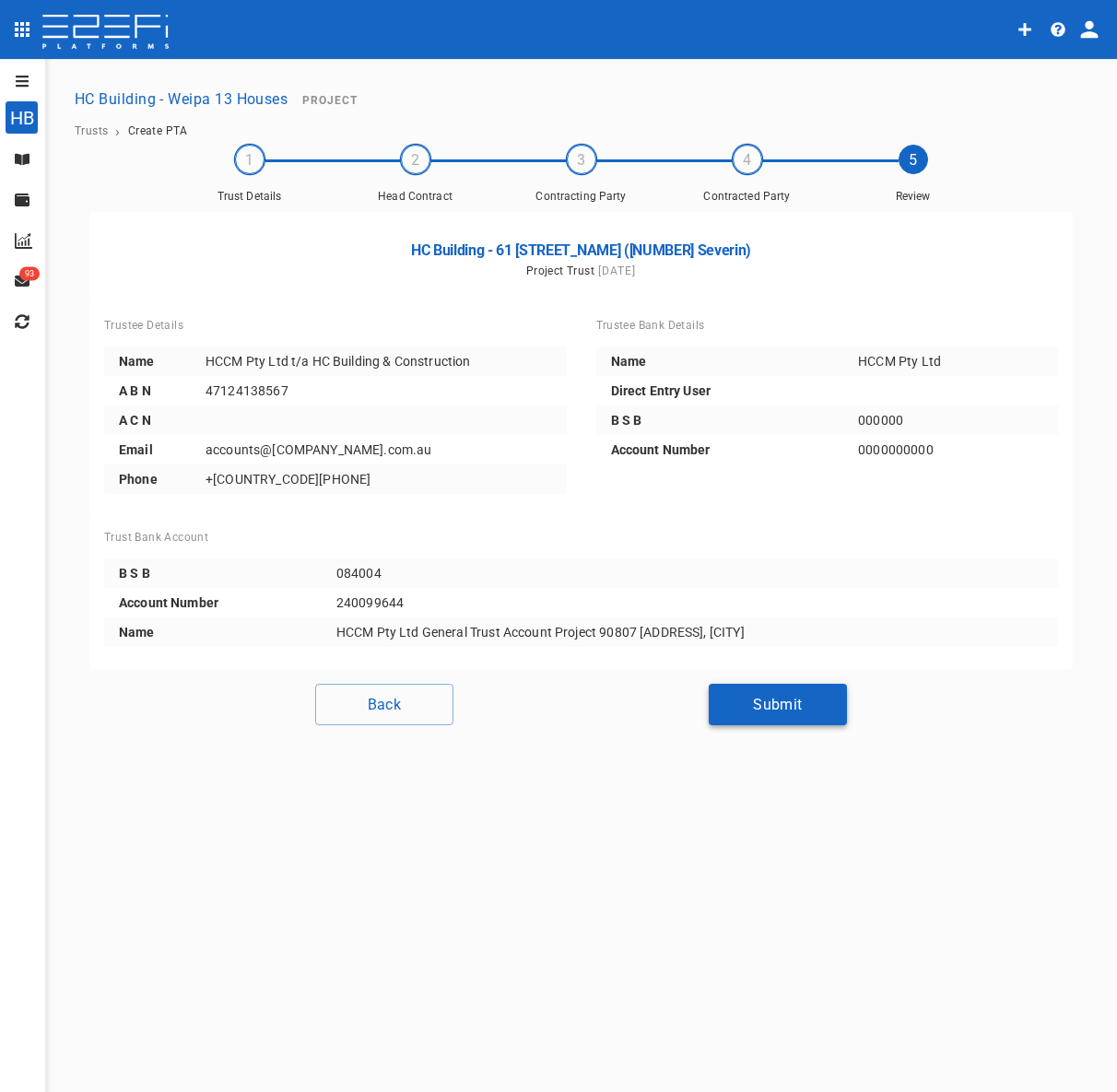 click on "Submit" at bounding box center [778, 704] 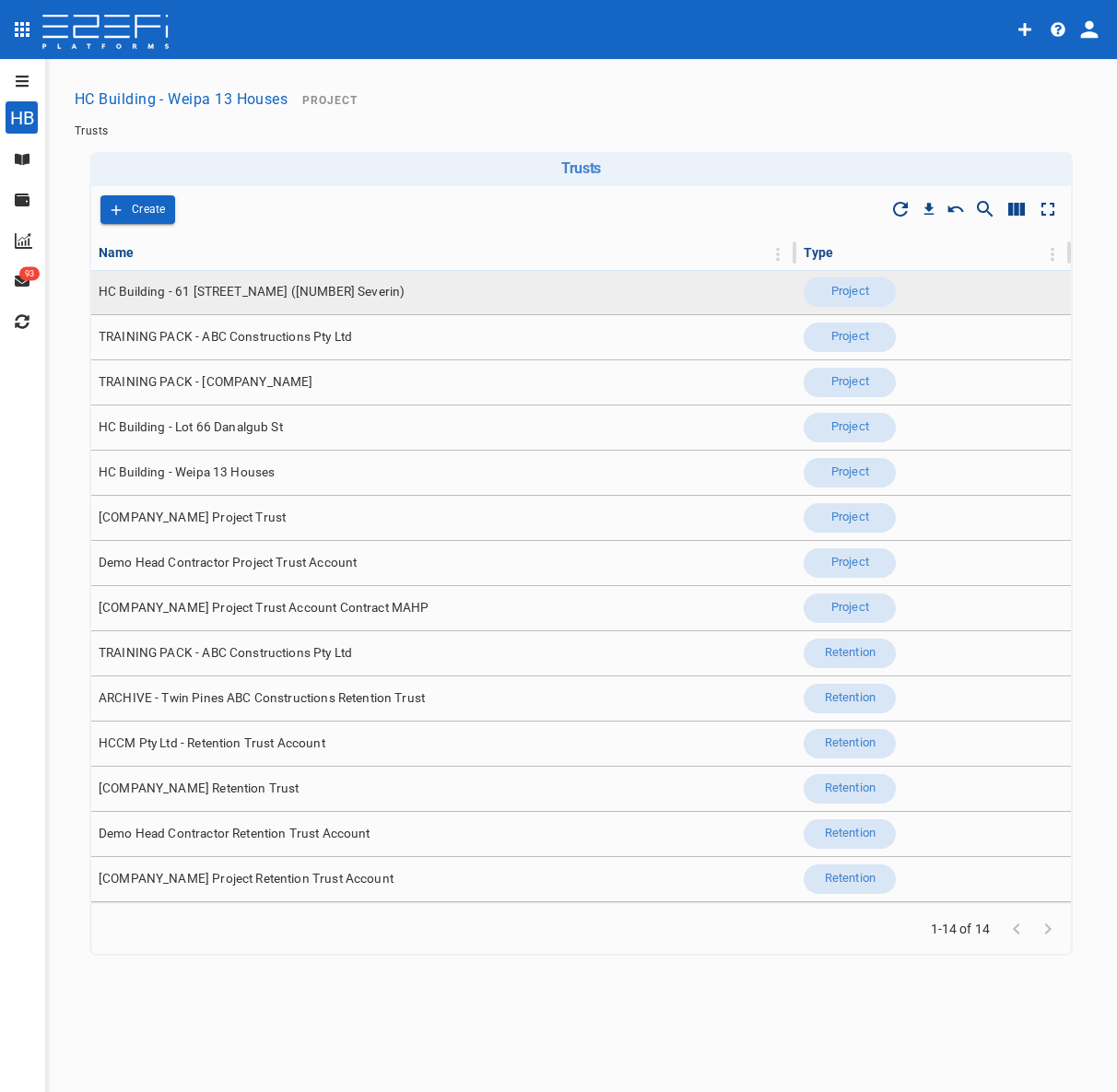 click on "HC Building - 61 Gatton (396 Severin)" at bounding box center (443, 292) 